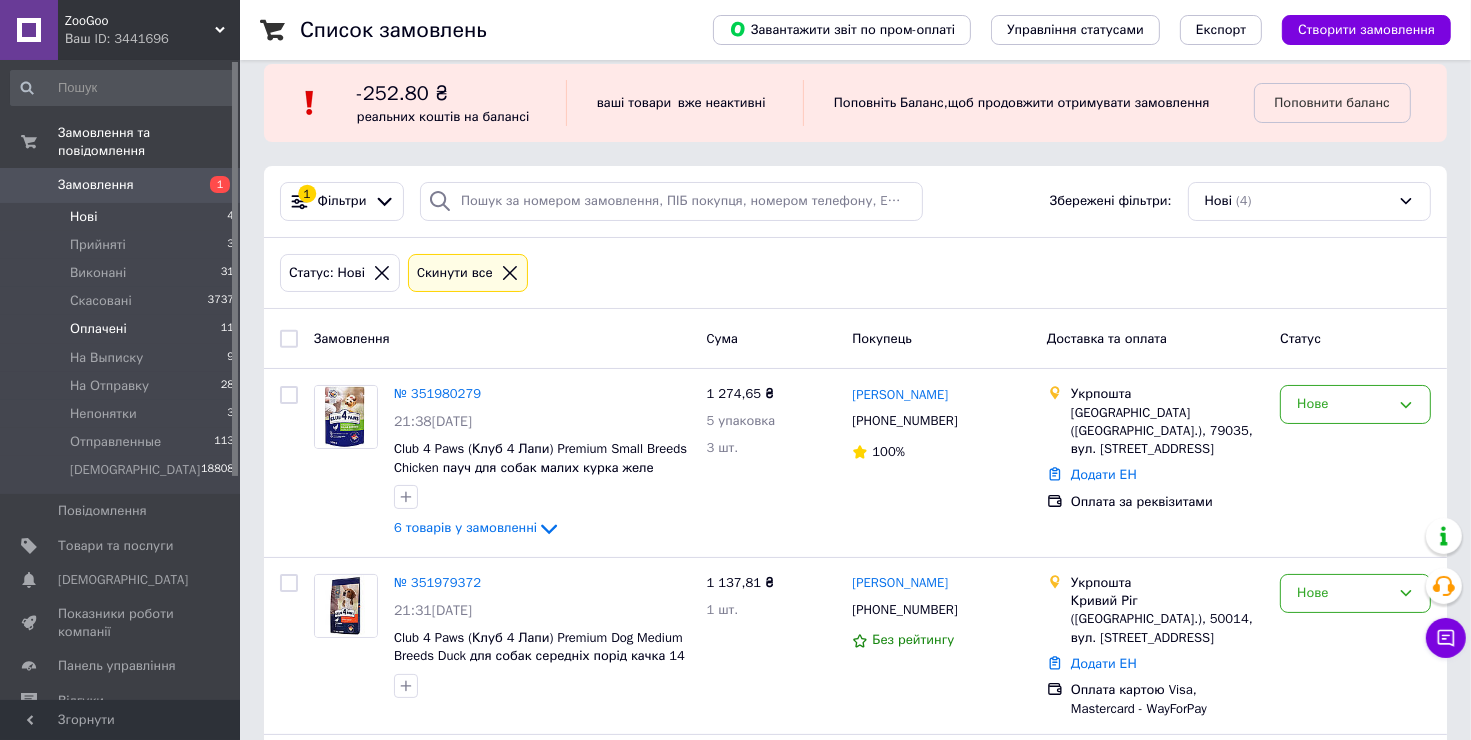 scroll, scrollTop: 123, scrollLeft: 0, axis: vertical 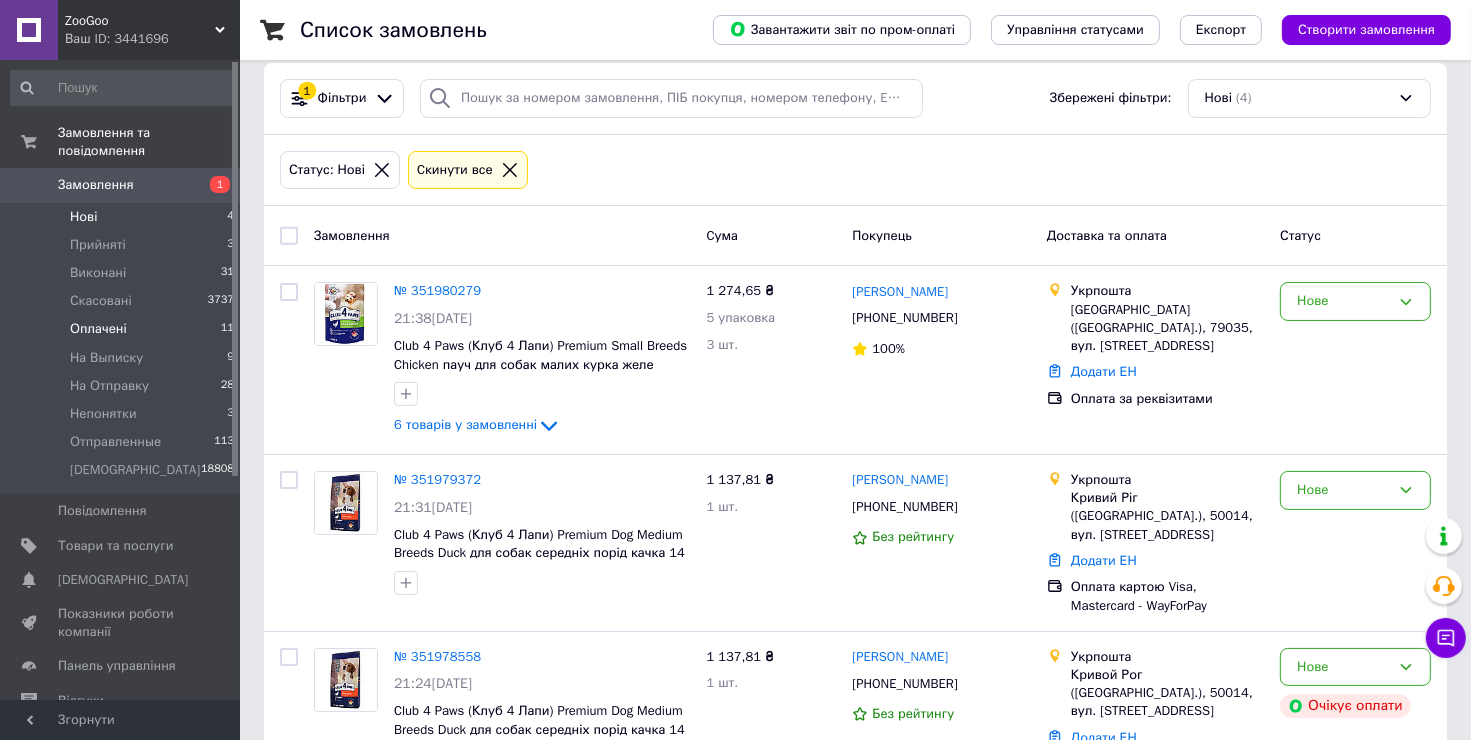 click on "Оплачені" at bounding box center [98, 329] 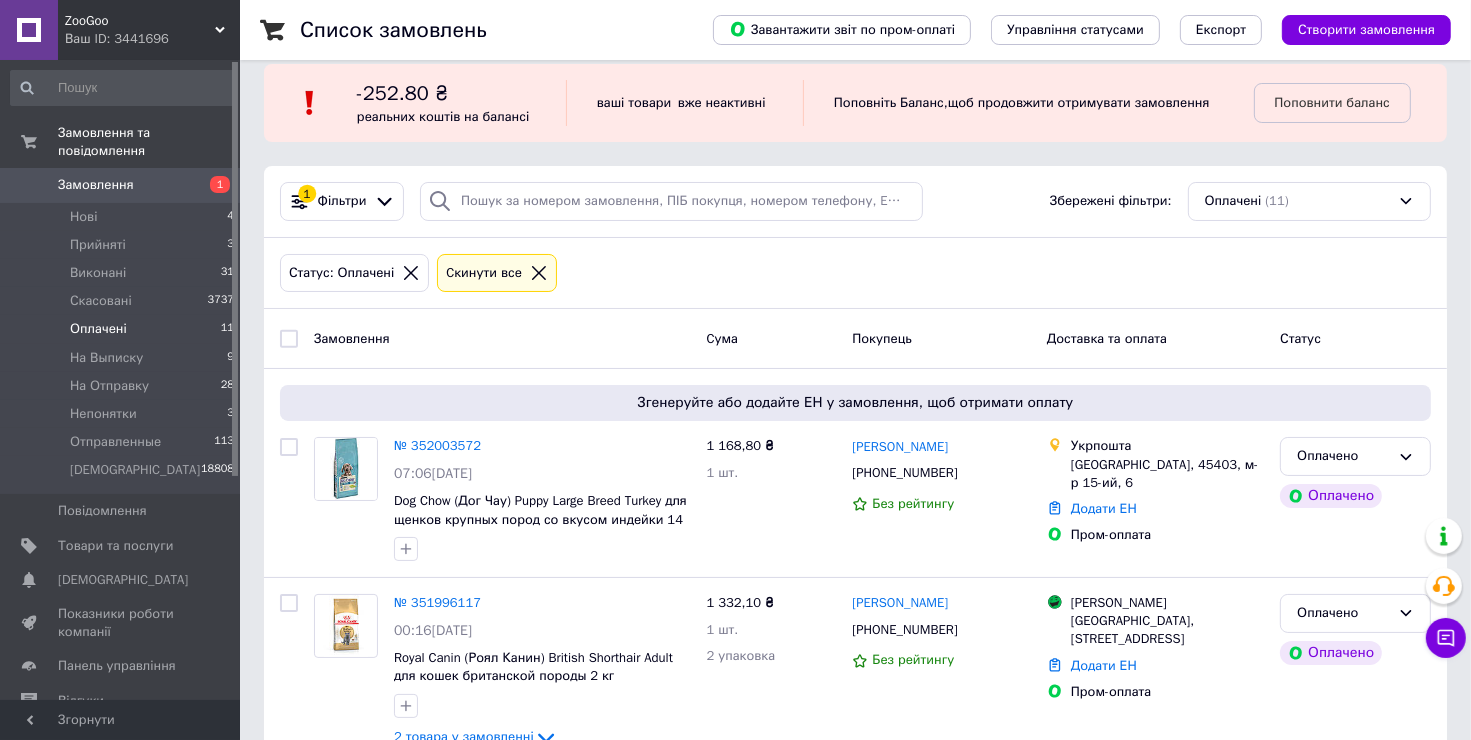 scroll, scrollTop: 0, scrollLeft: 0, axis: both 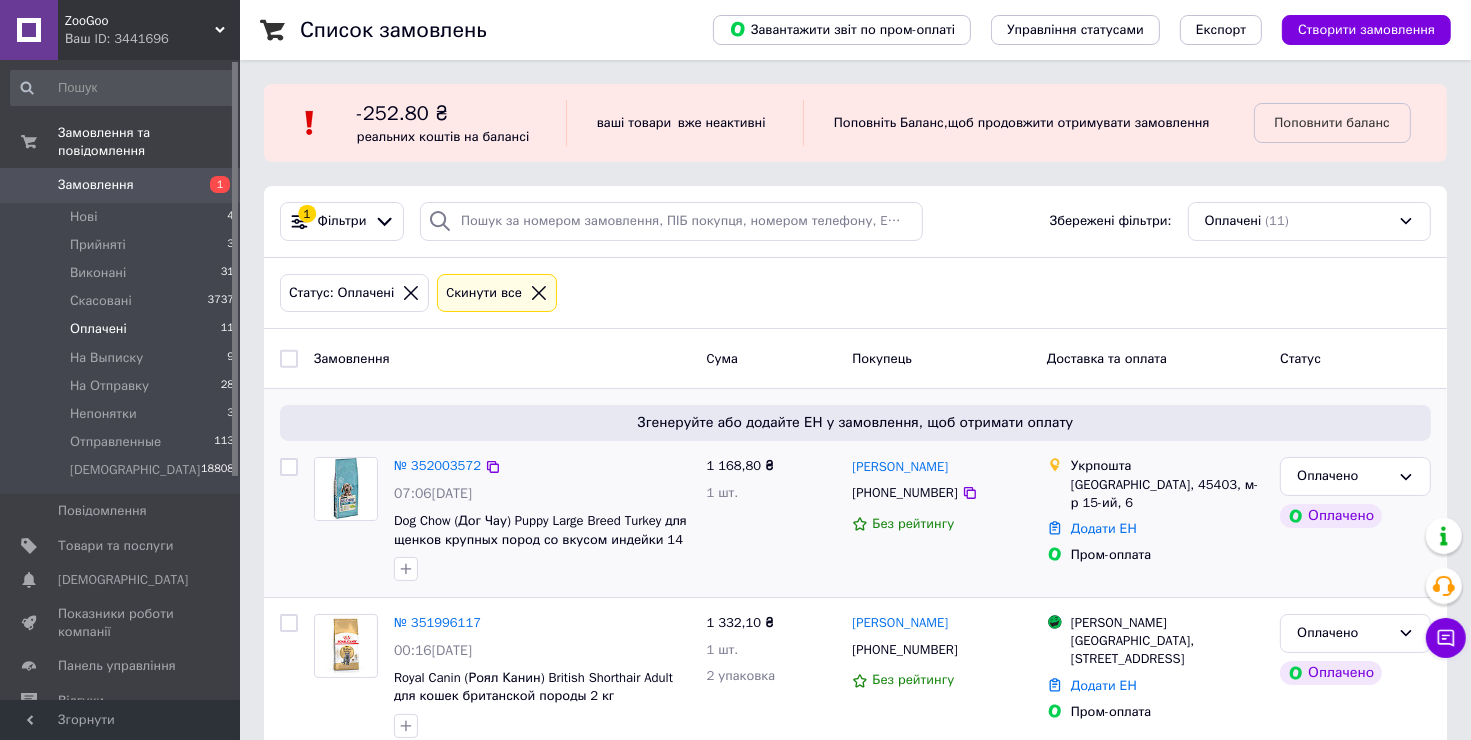 click at bounding box center [289, 467] 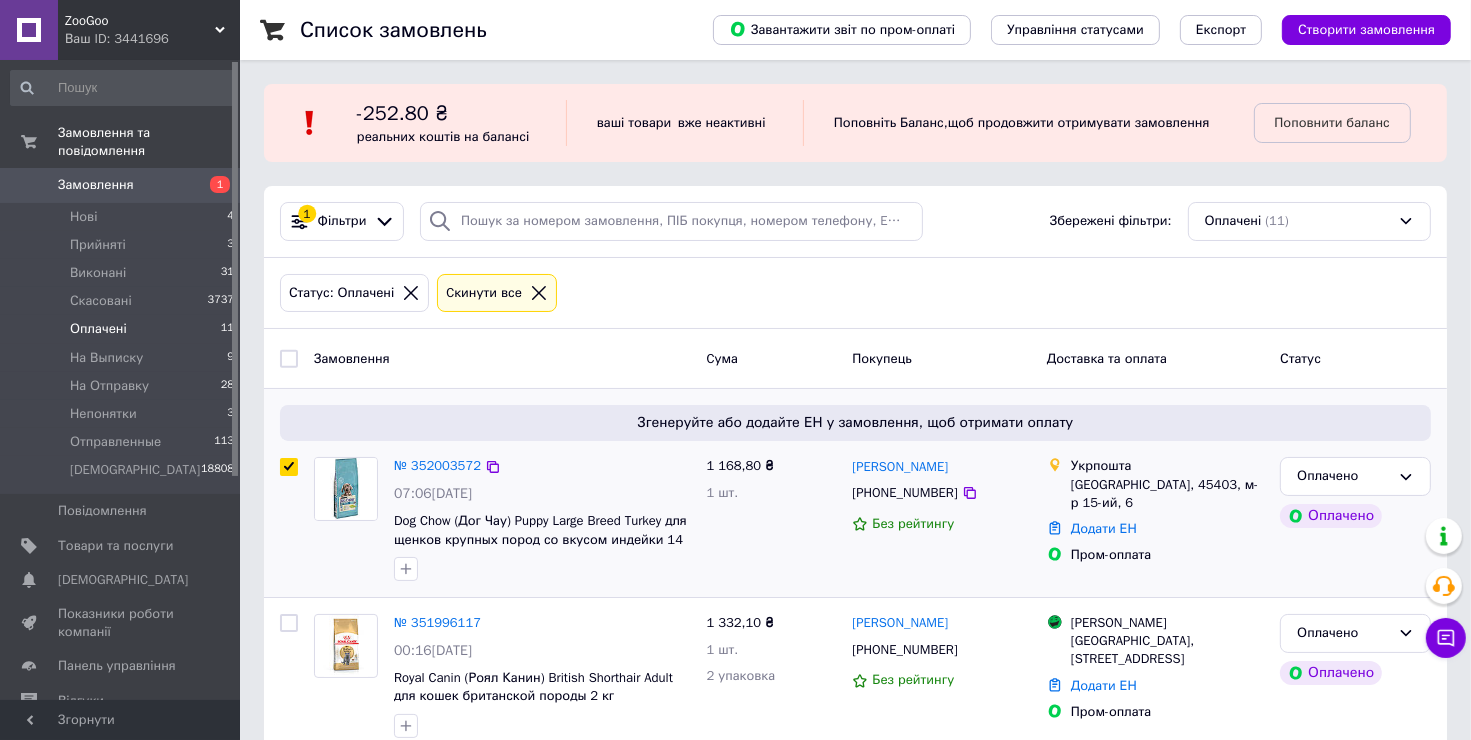 checkbox on "true" 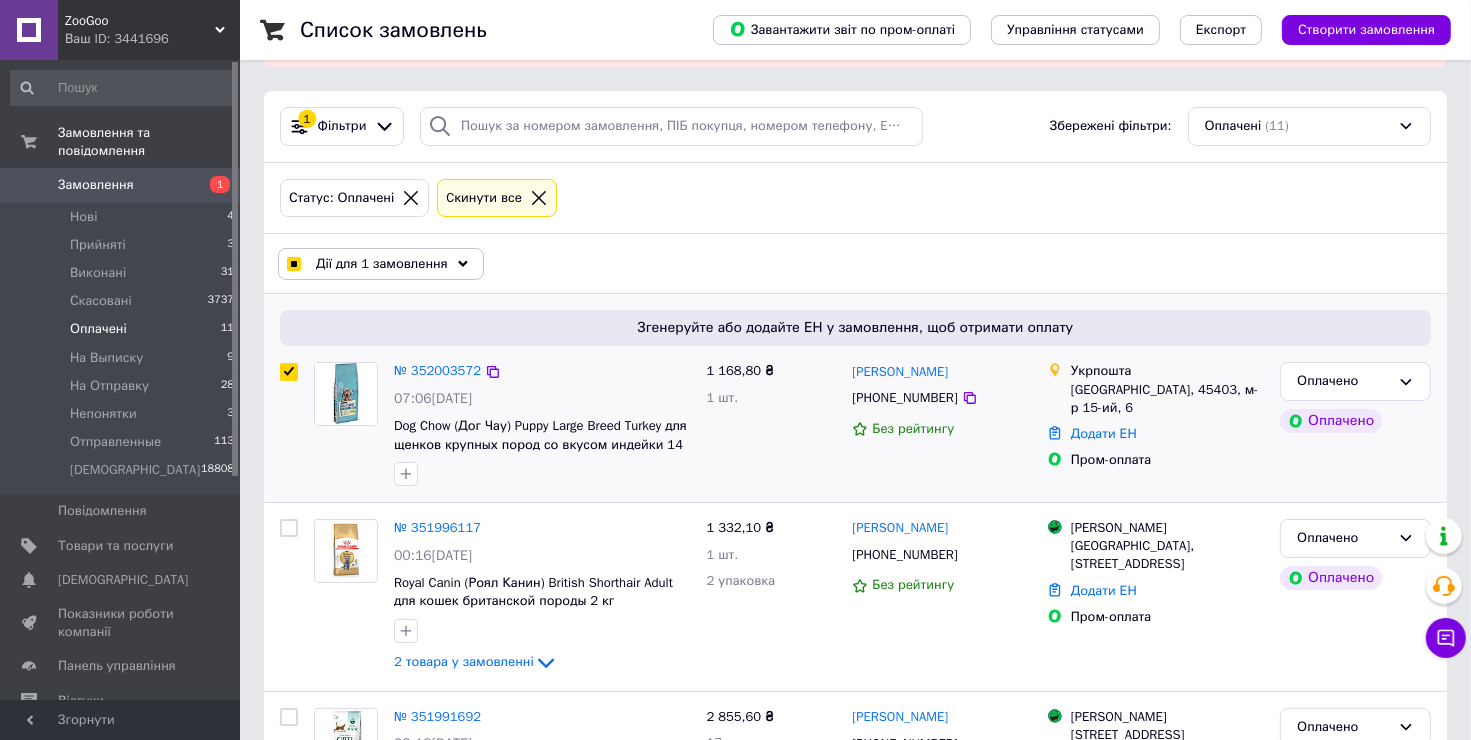 scroll, scrollTop: 400, scrollLeft: 0, axis: vertical 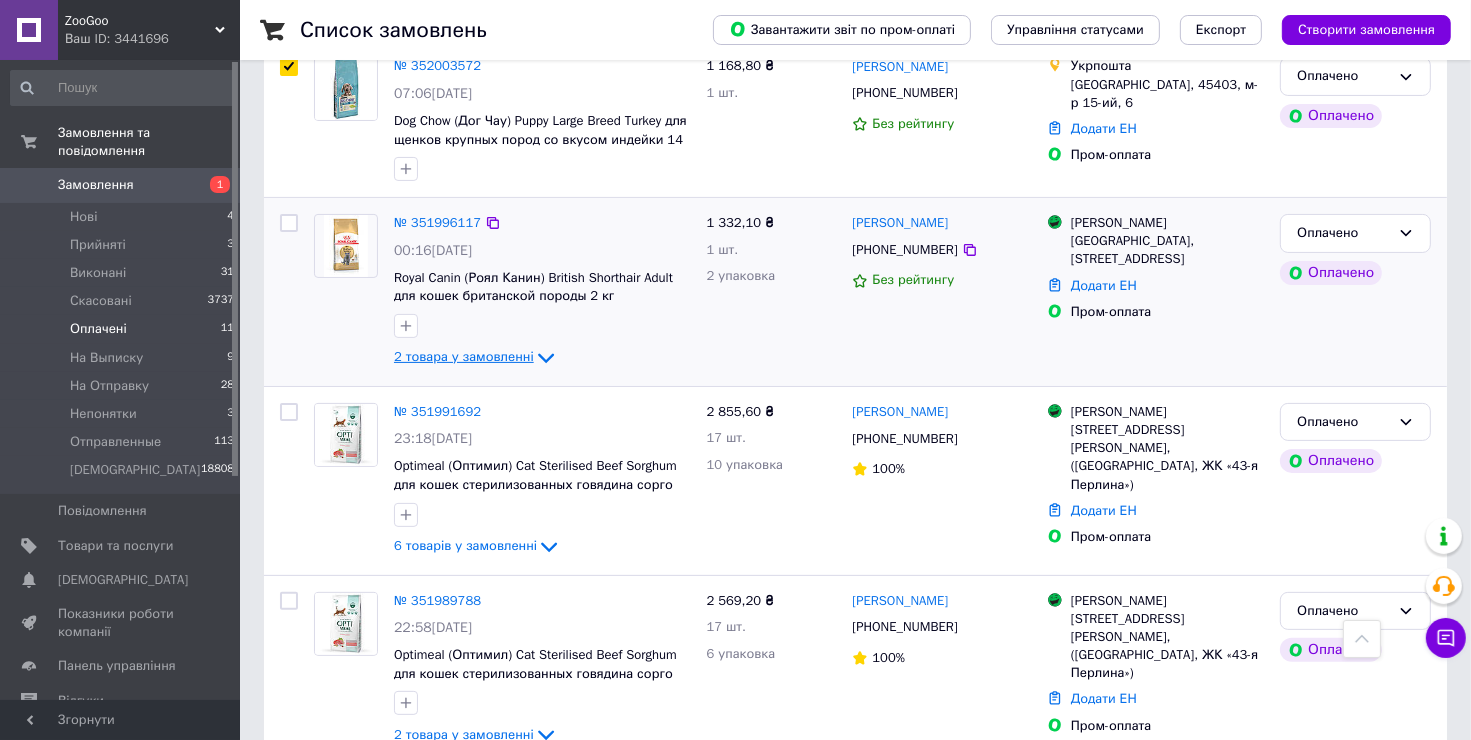 click on "2 товара у замовленні" at bounding box center [464, 356] 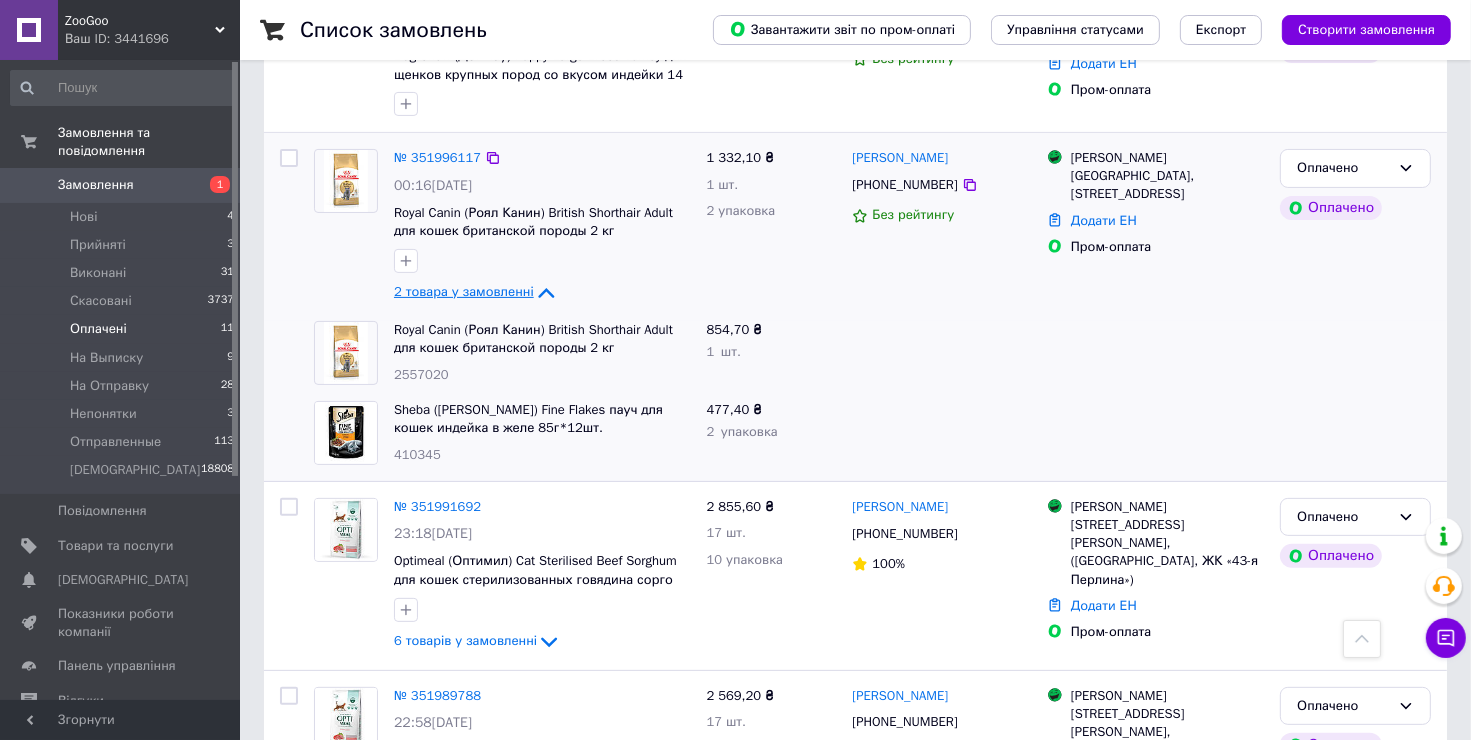 scroll, scrollTop: 500, scrollLeft: 0, axis: vertical 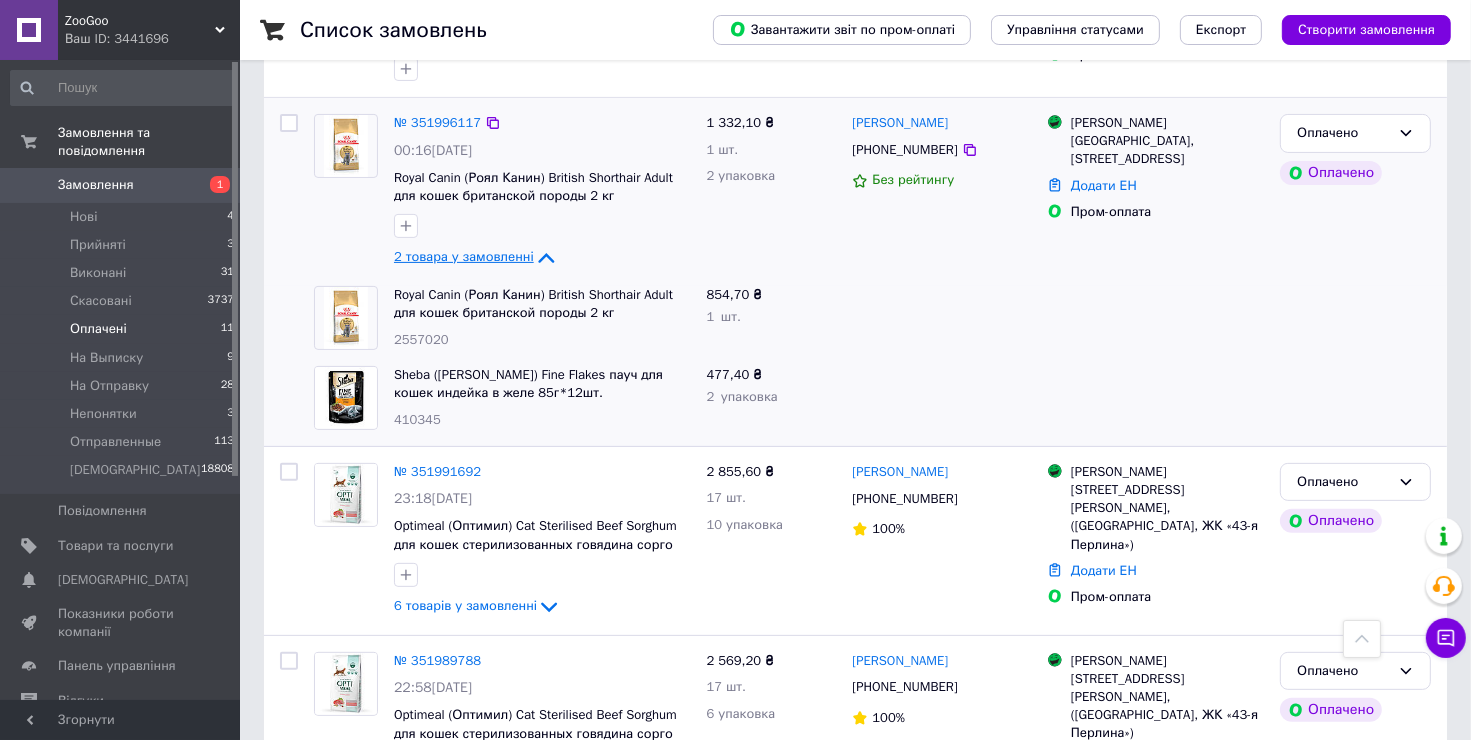 click on "2 товара у замовленні" at bounding box center [464, 256] 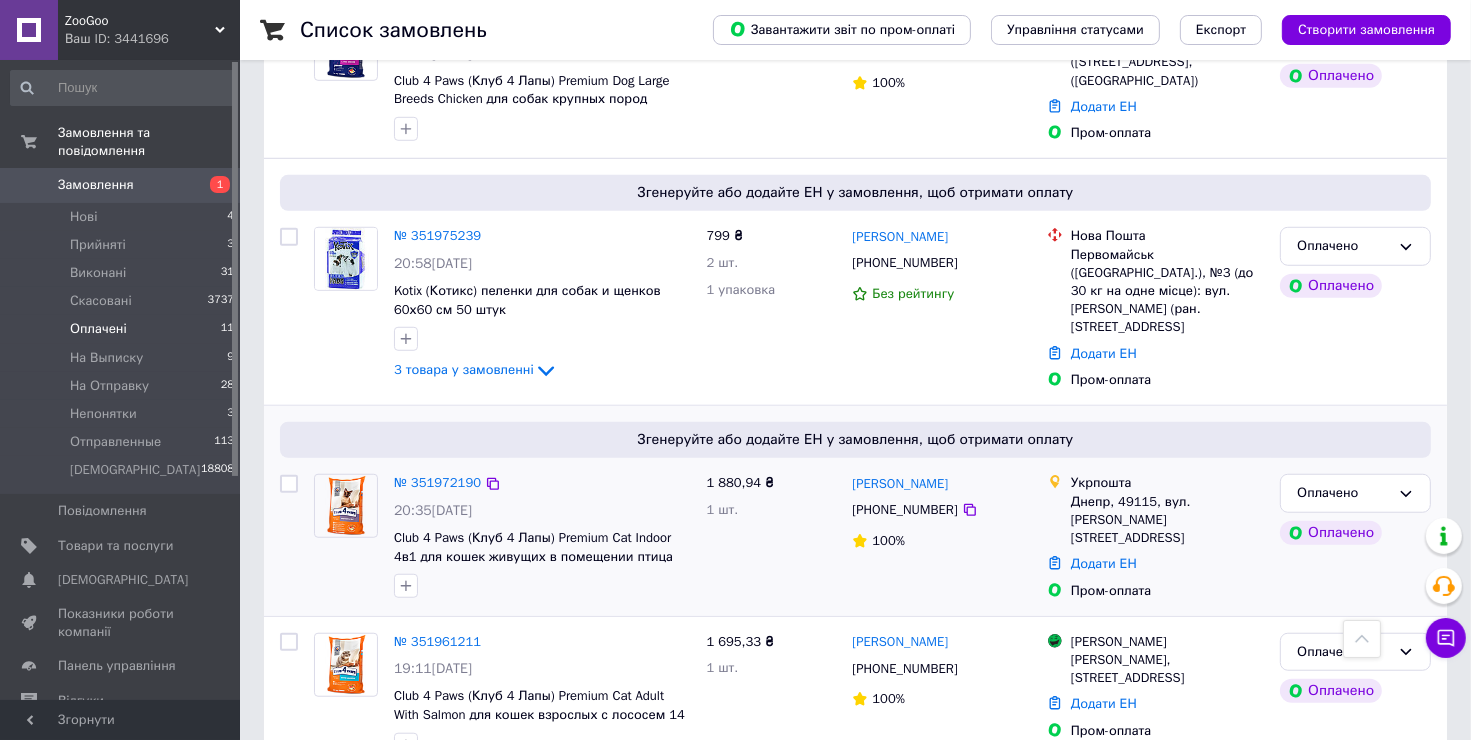 scroll, scrollTop: 1323, scrollLeft: 0, axis: vertical 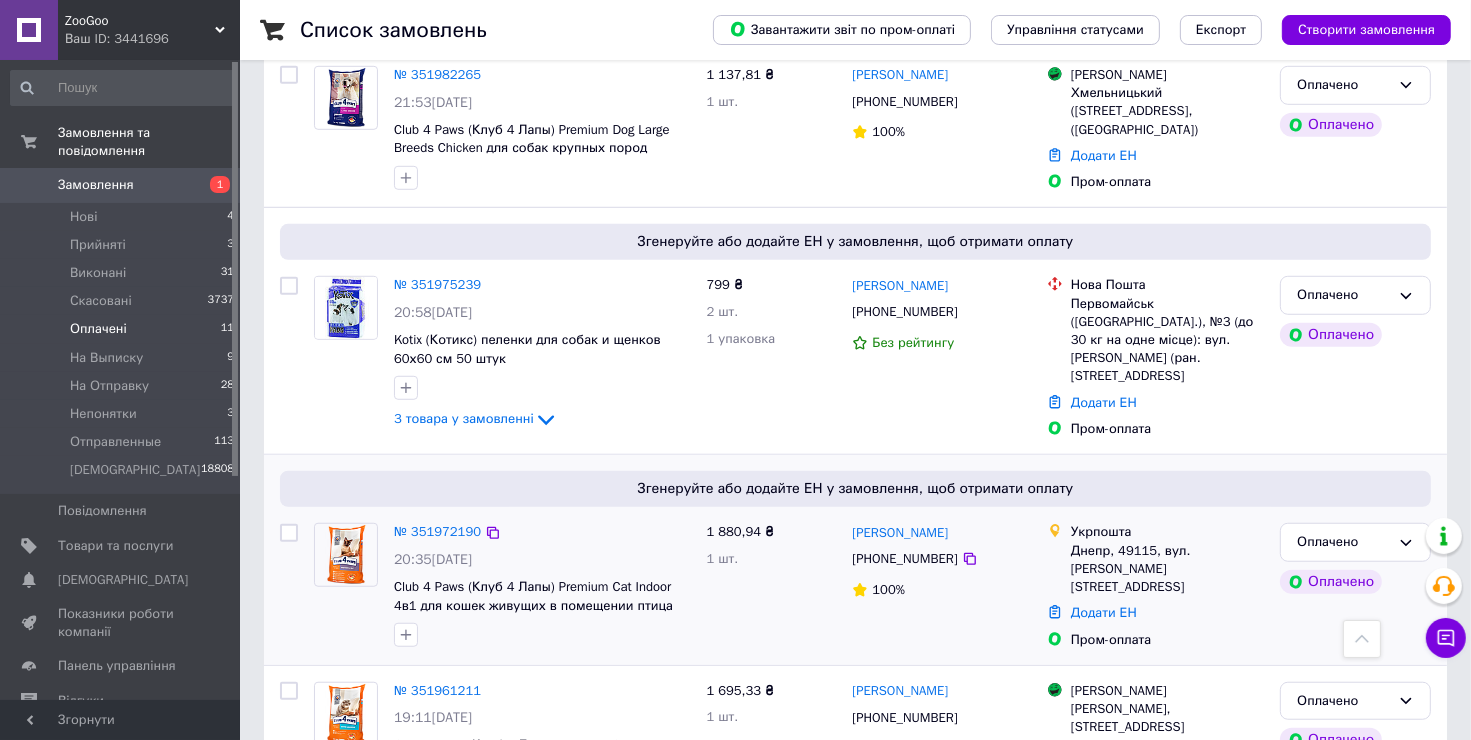 click at bounding box center (289, 533) 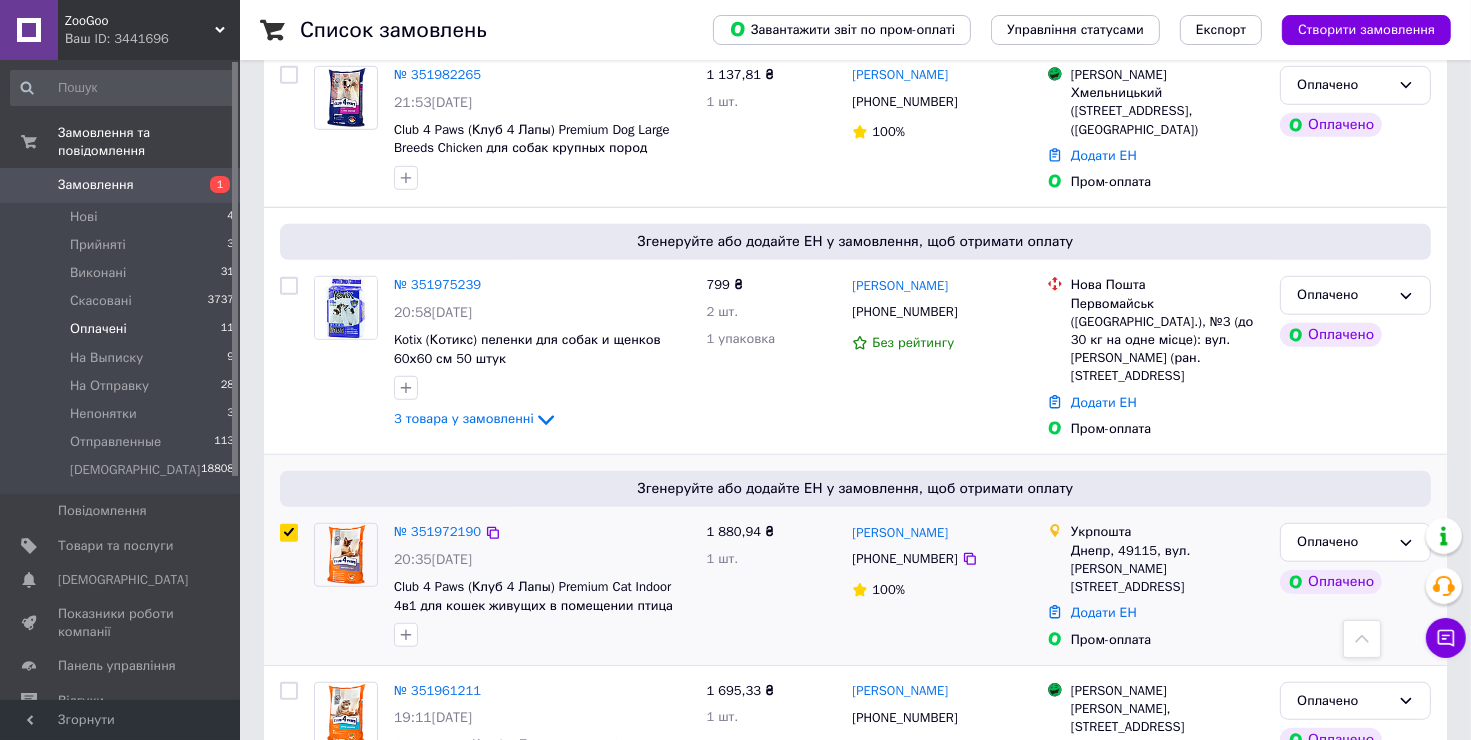 checkbox on "true" 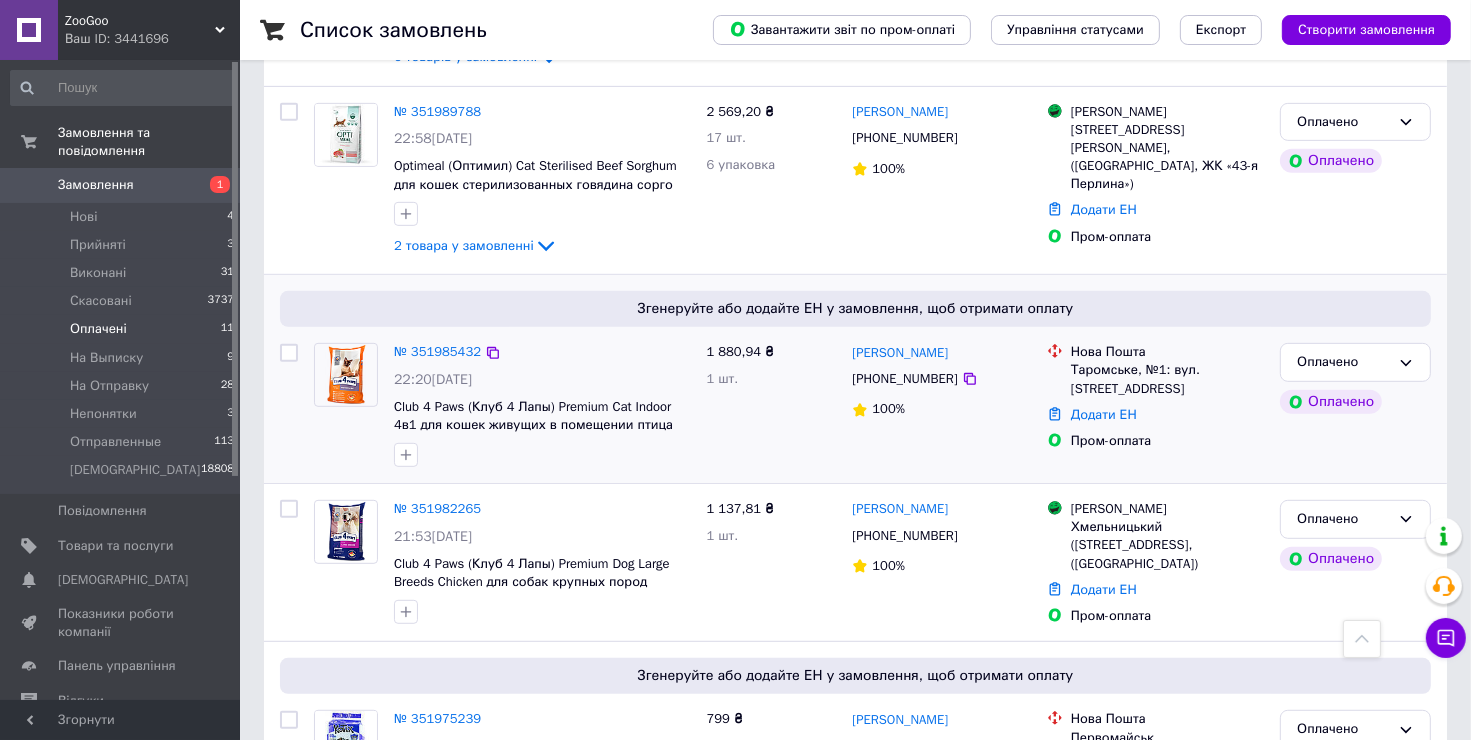 scroll, scrollTop: 923, scrollLeft: 0, axis: vertical 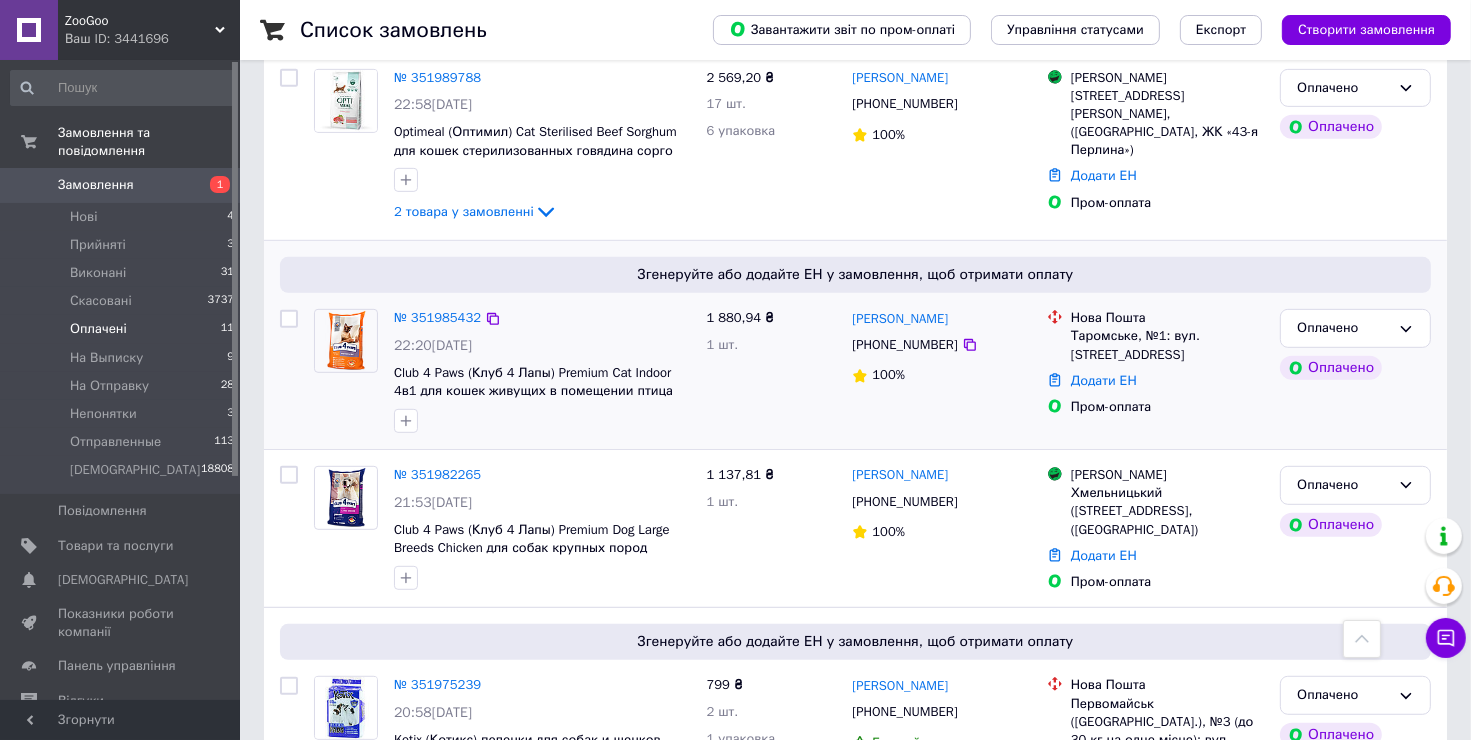 click at bounding box center (289, 319) 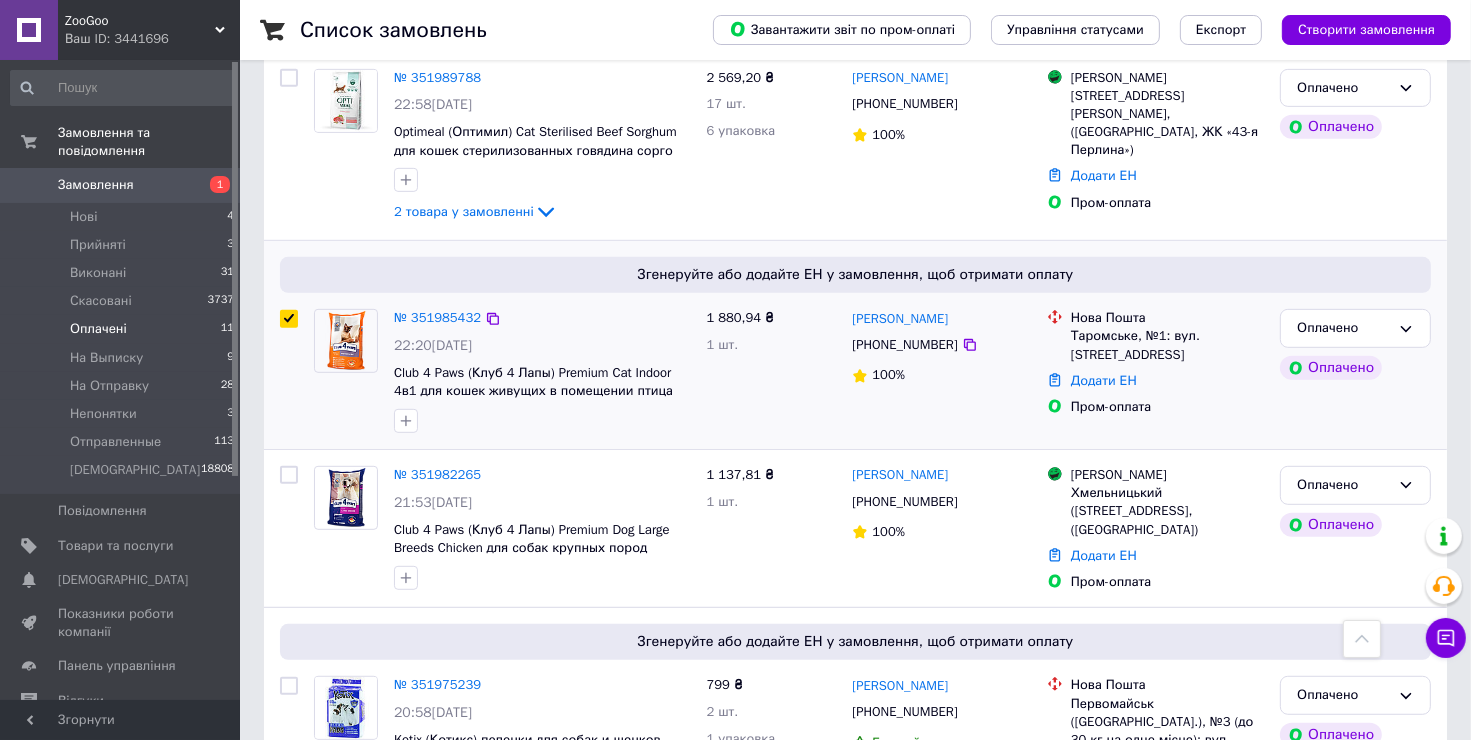 checkbox on "true" 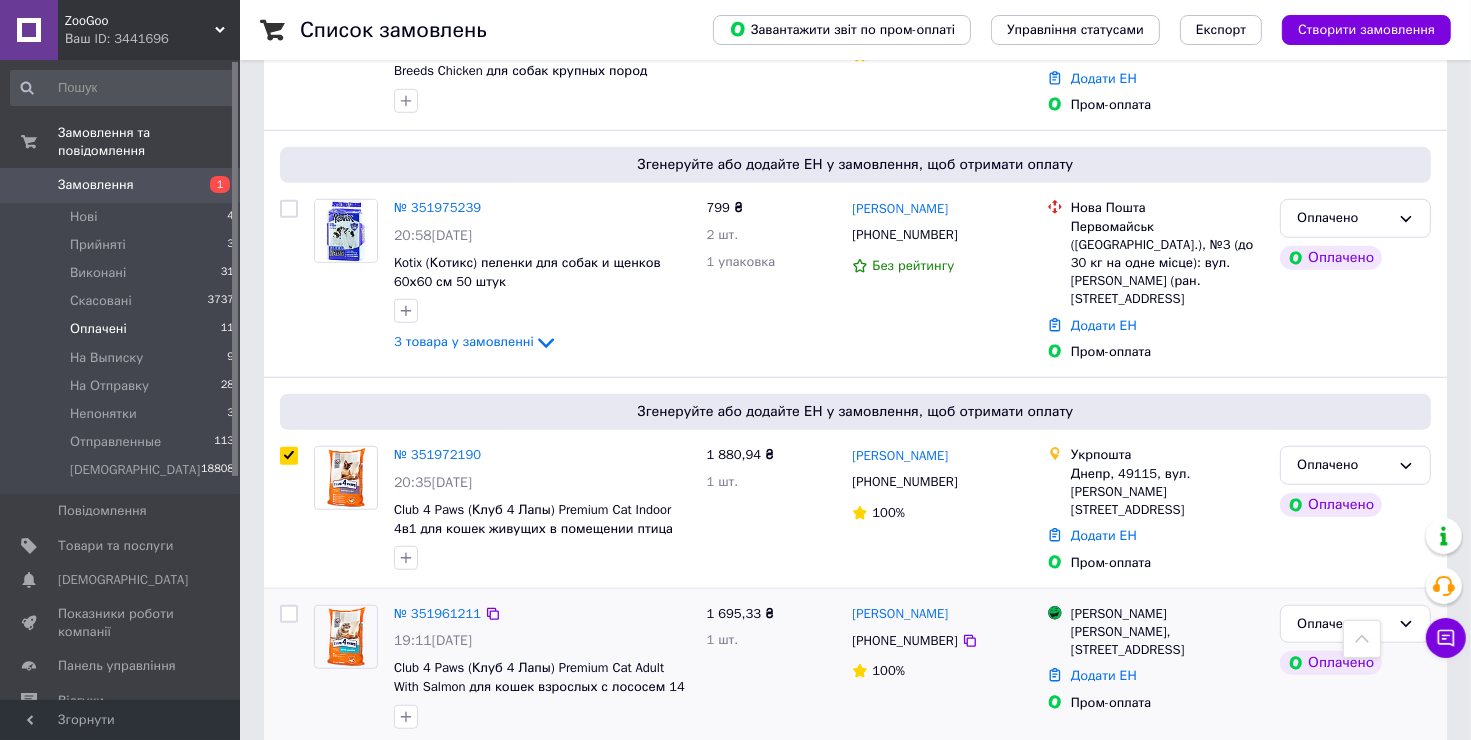 scroll, scrollTop: 1500, scrollLeft: 0, axis: vertical 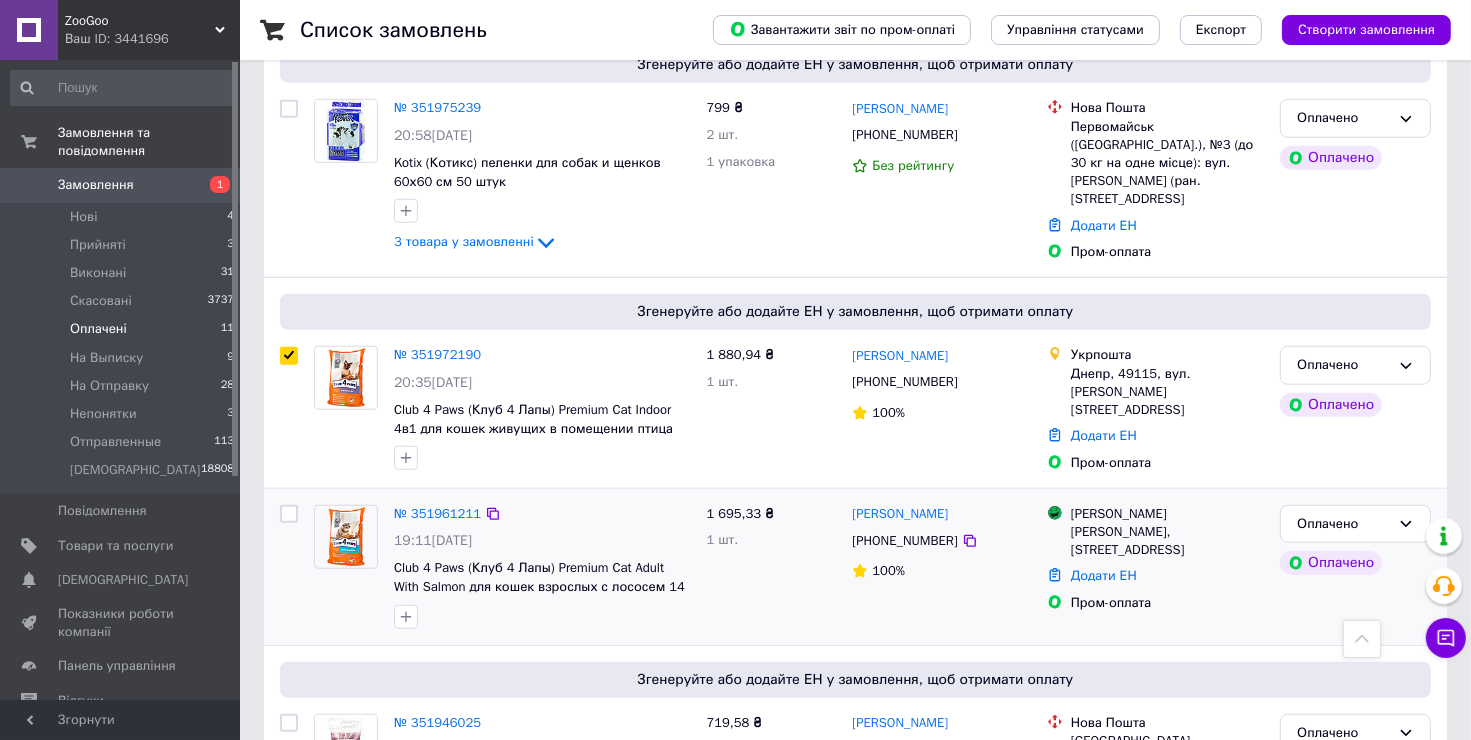 click at bounding box center [289, 567] 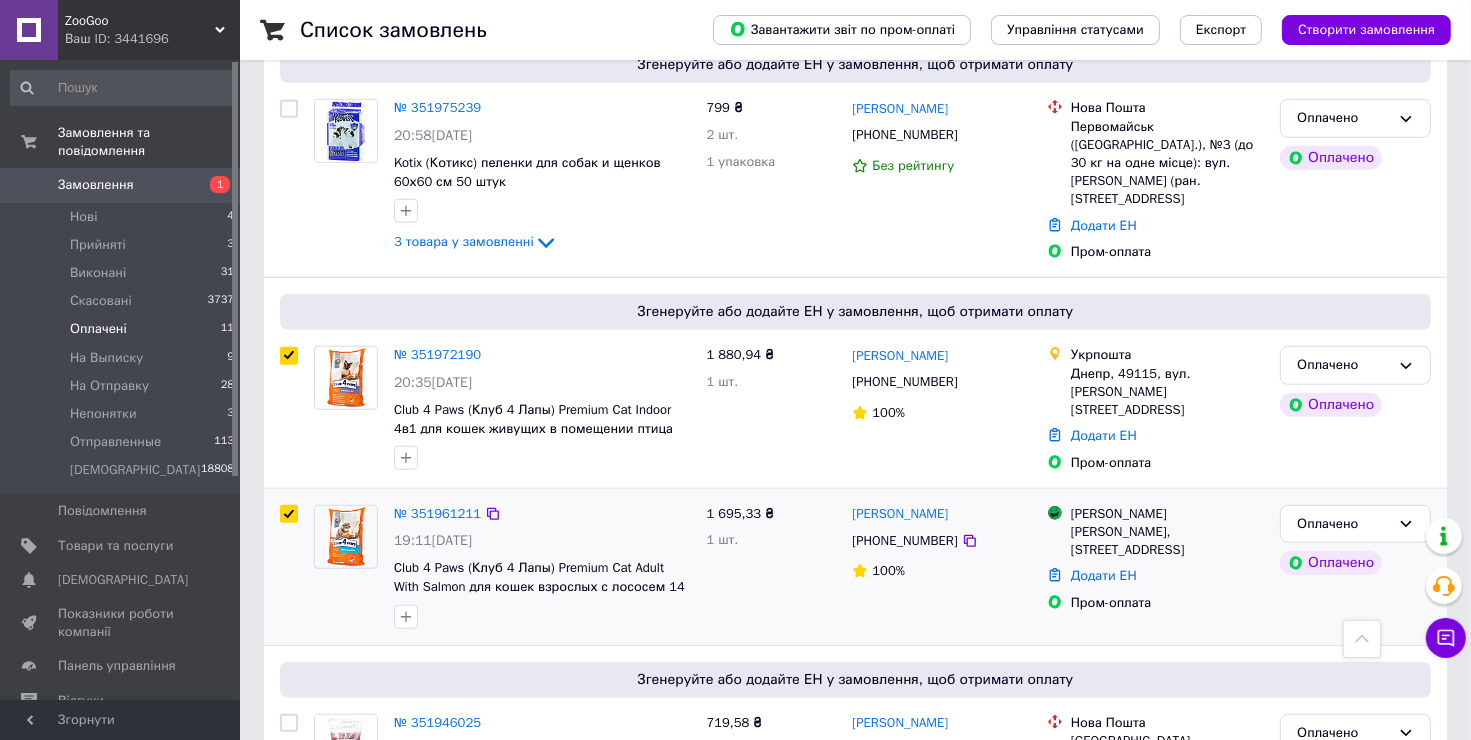 checkbox on "true" 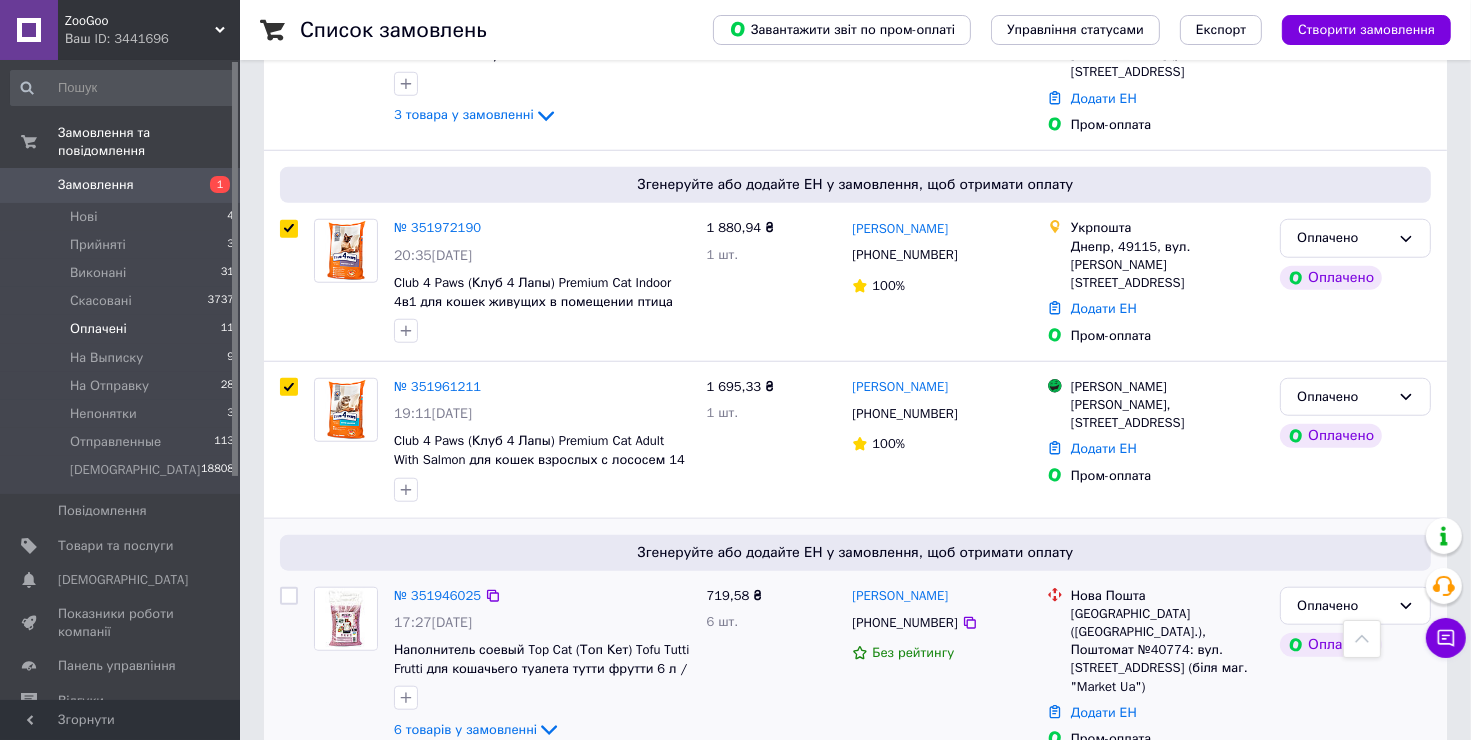 scroll, scrollTop: 1823, scrollLeft: 0, axis: vertical 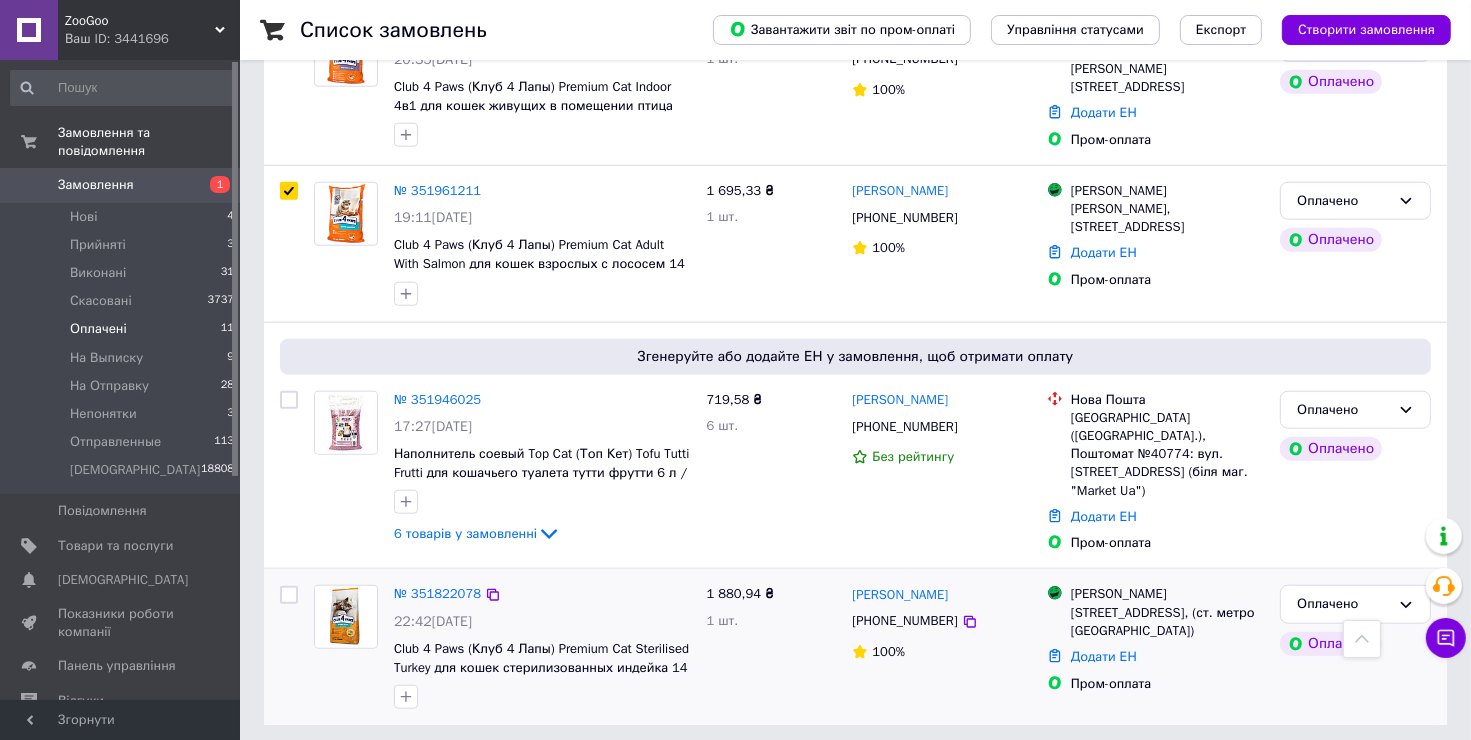 click at bounding box center (289, 647) 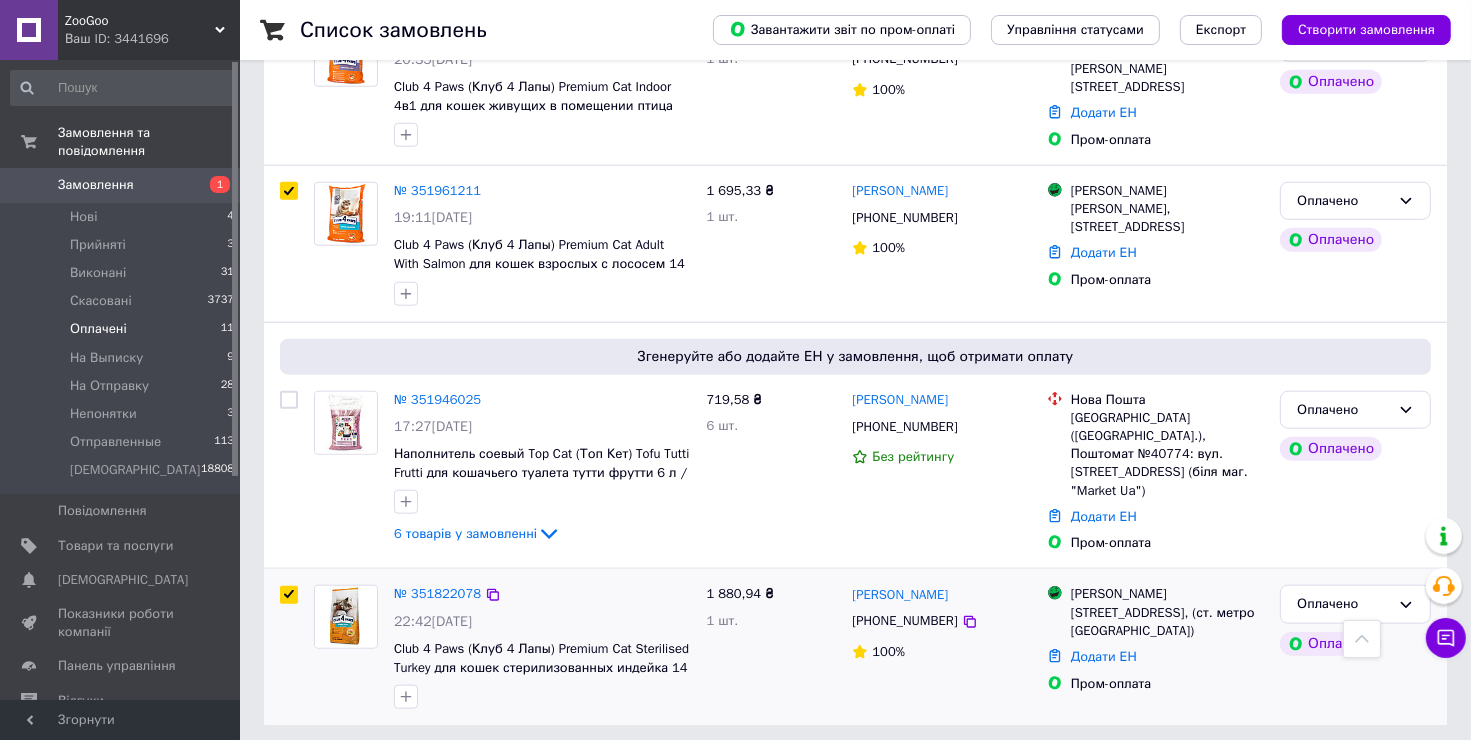 checkbox on "true" 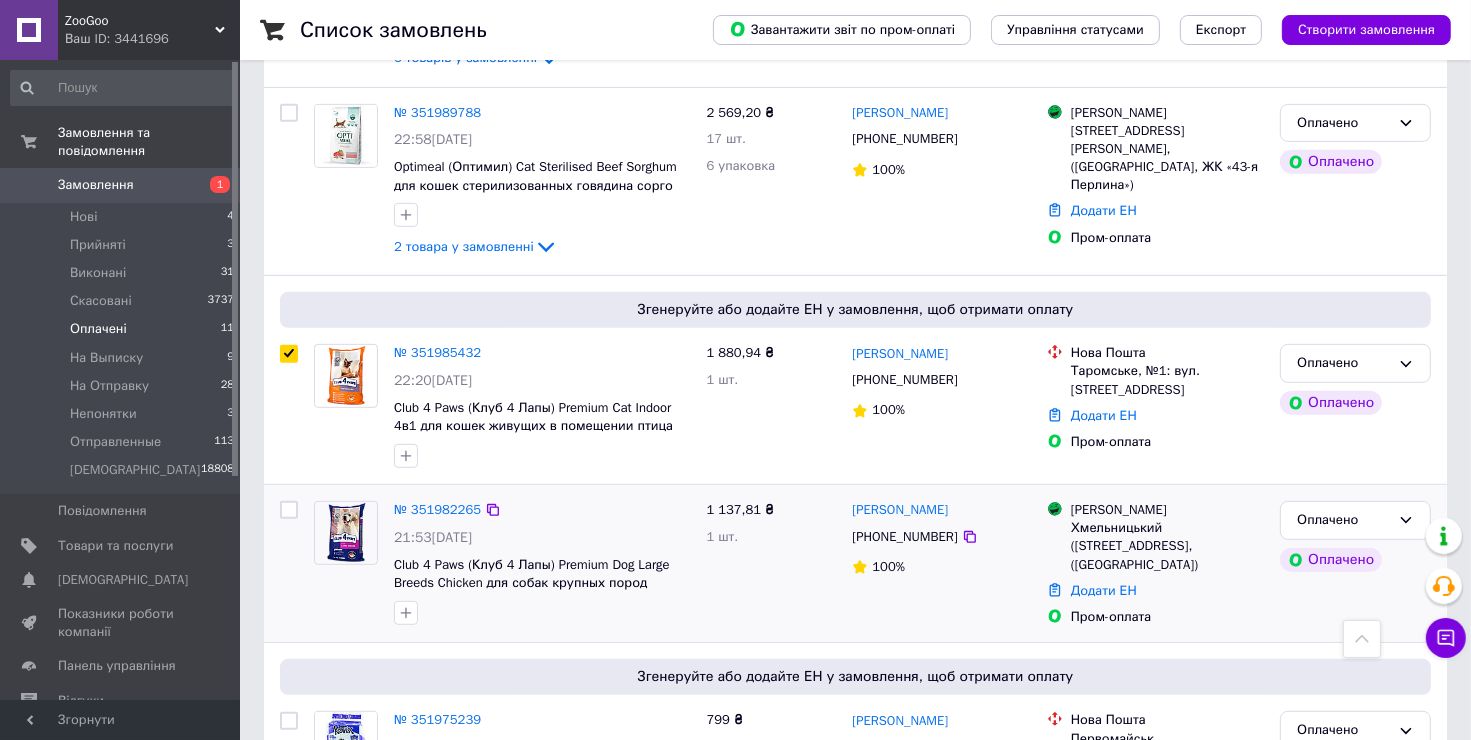 scroll, scrollTop: 923, scrollLeft: 0, axis: vertical 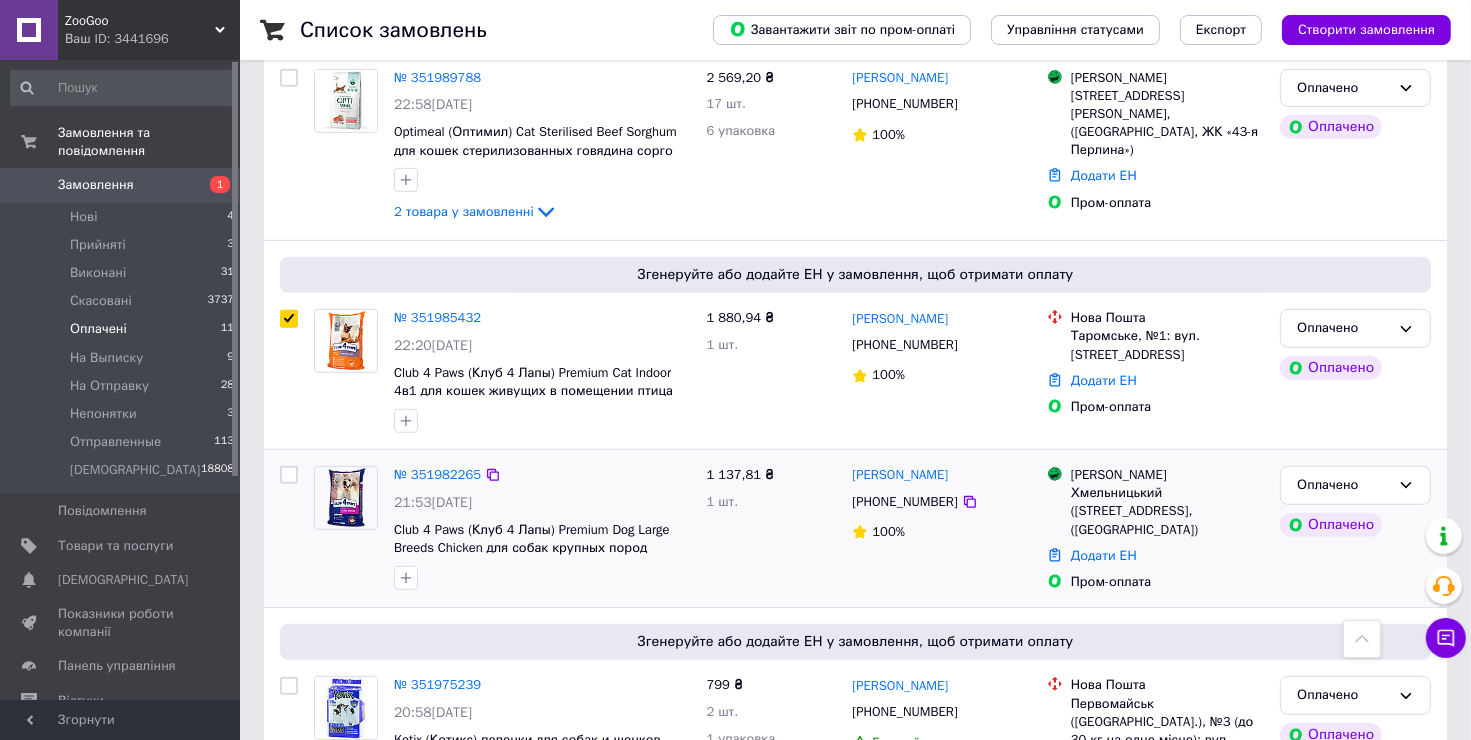 click at bounding box center [289, 475] 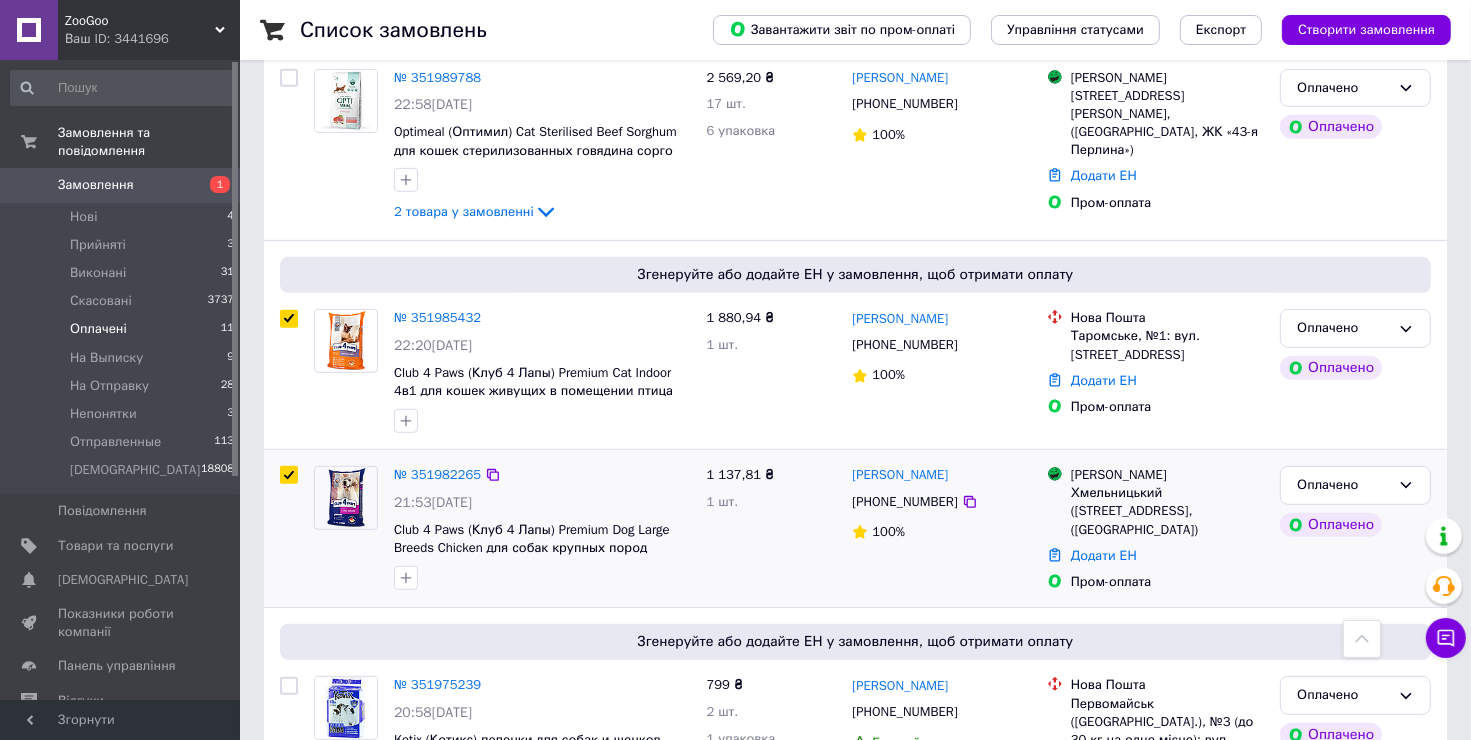 checkbox on "true" 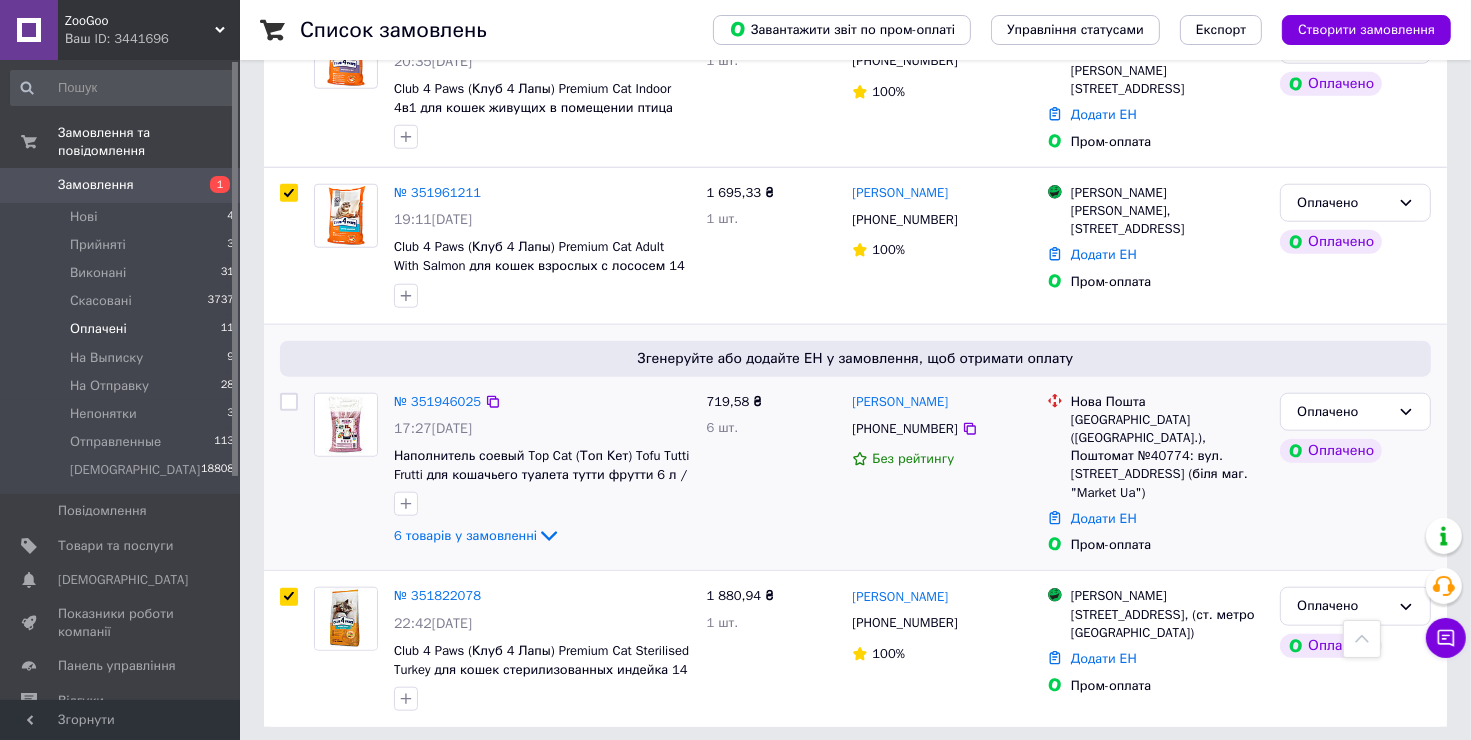 scroll, scrollTop: 1823, scrollLeft: 0, axis: vertical 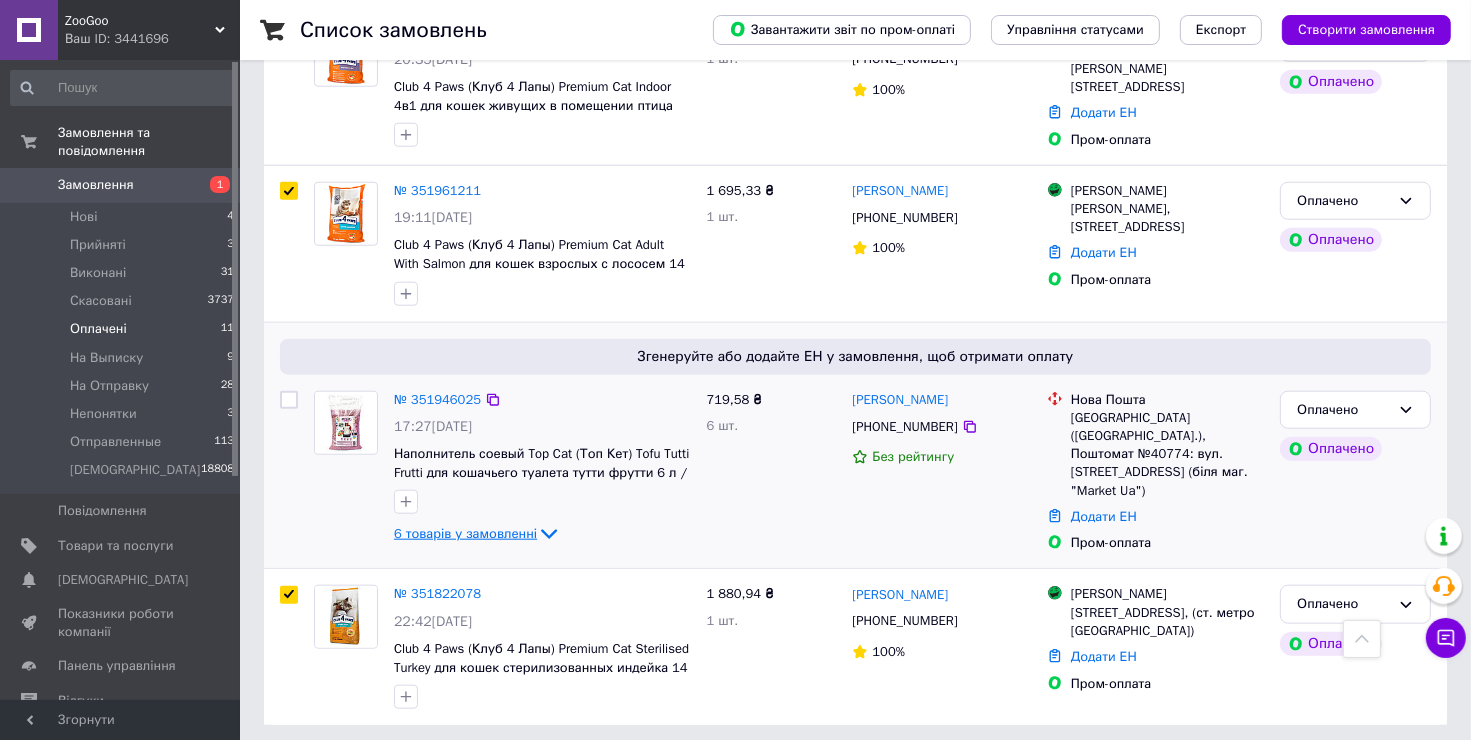 click on "6 товарів у замовленні" at bounding box center (465, 533) 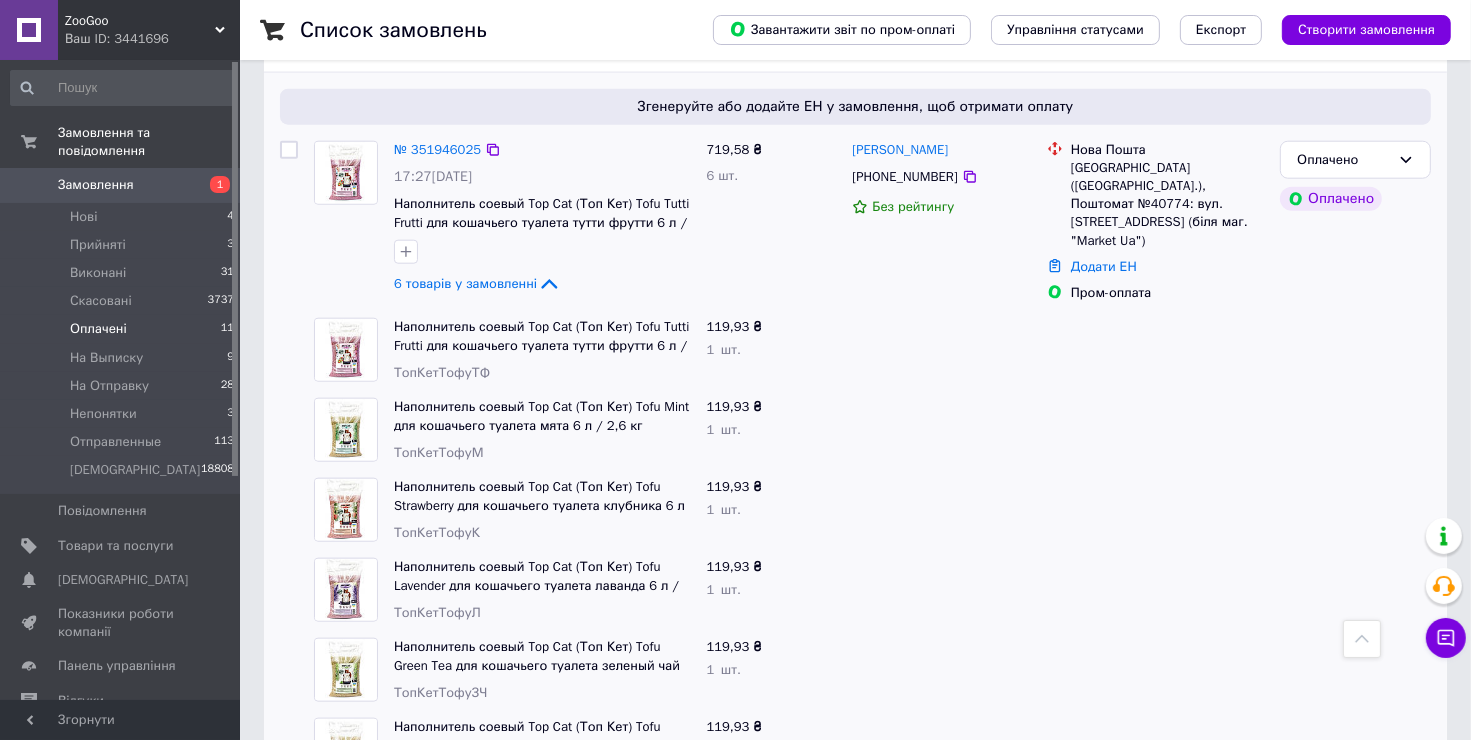 scroll, scrollTop: 1903, scrollLeft: 0, axis: vertical 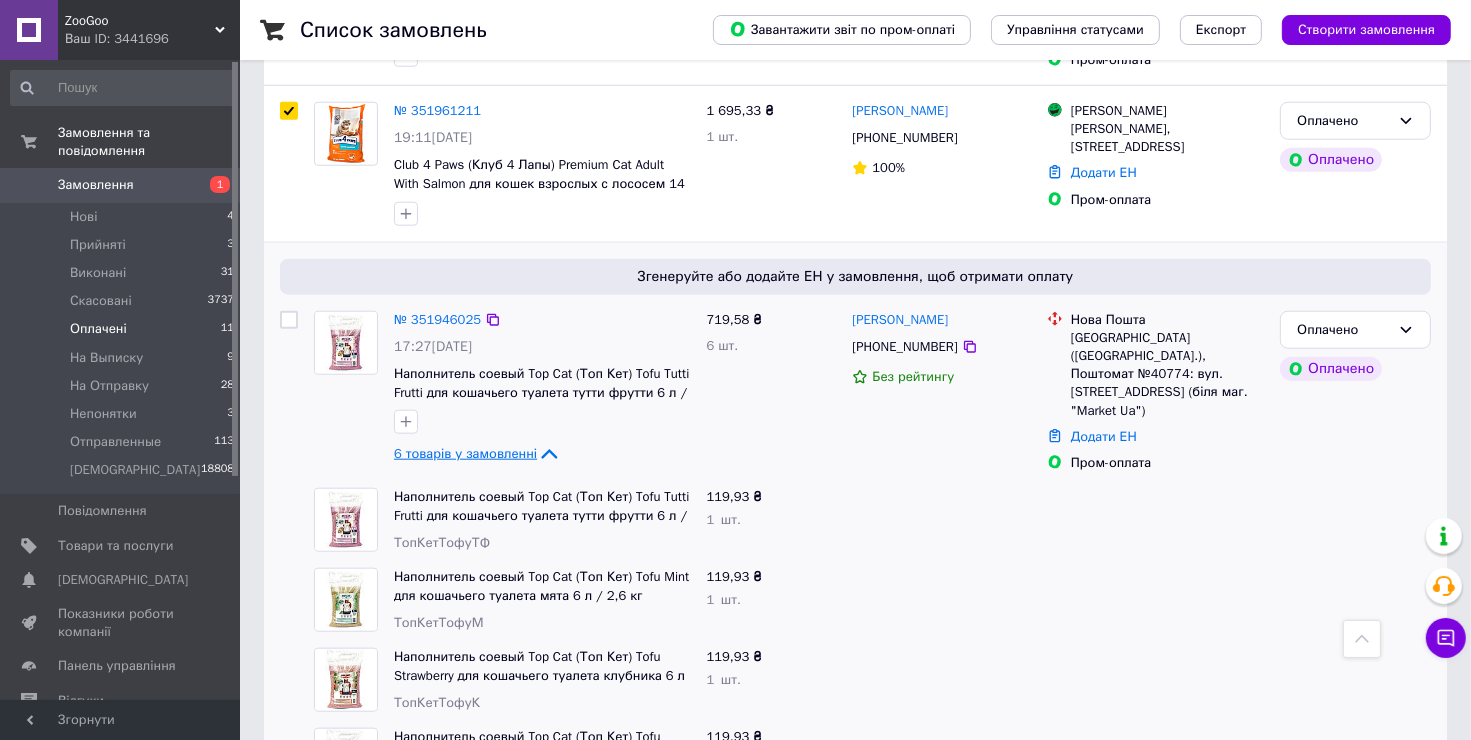 click on "6 товарів у замовленні" at bounding box center [465, 453] 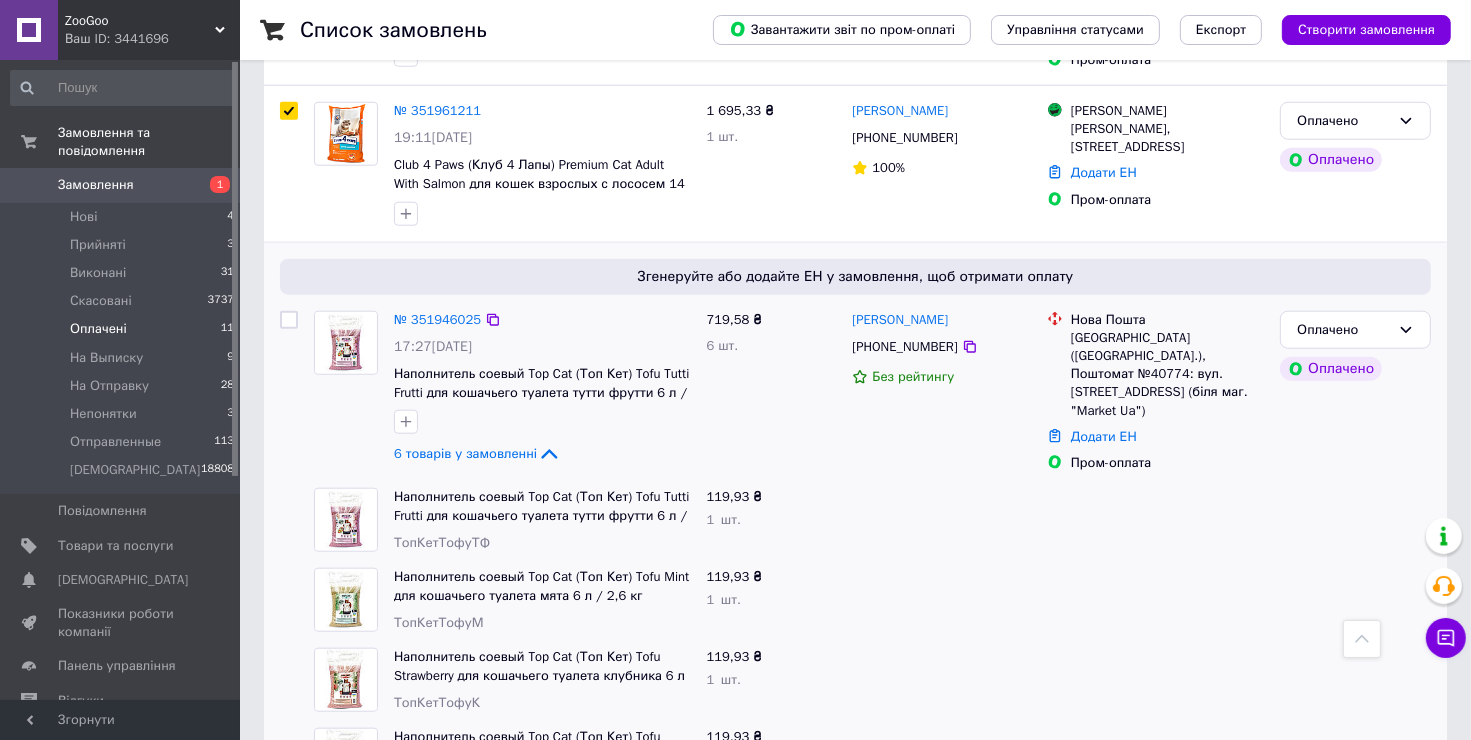 checkbox on "true" 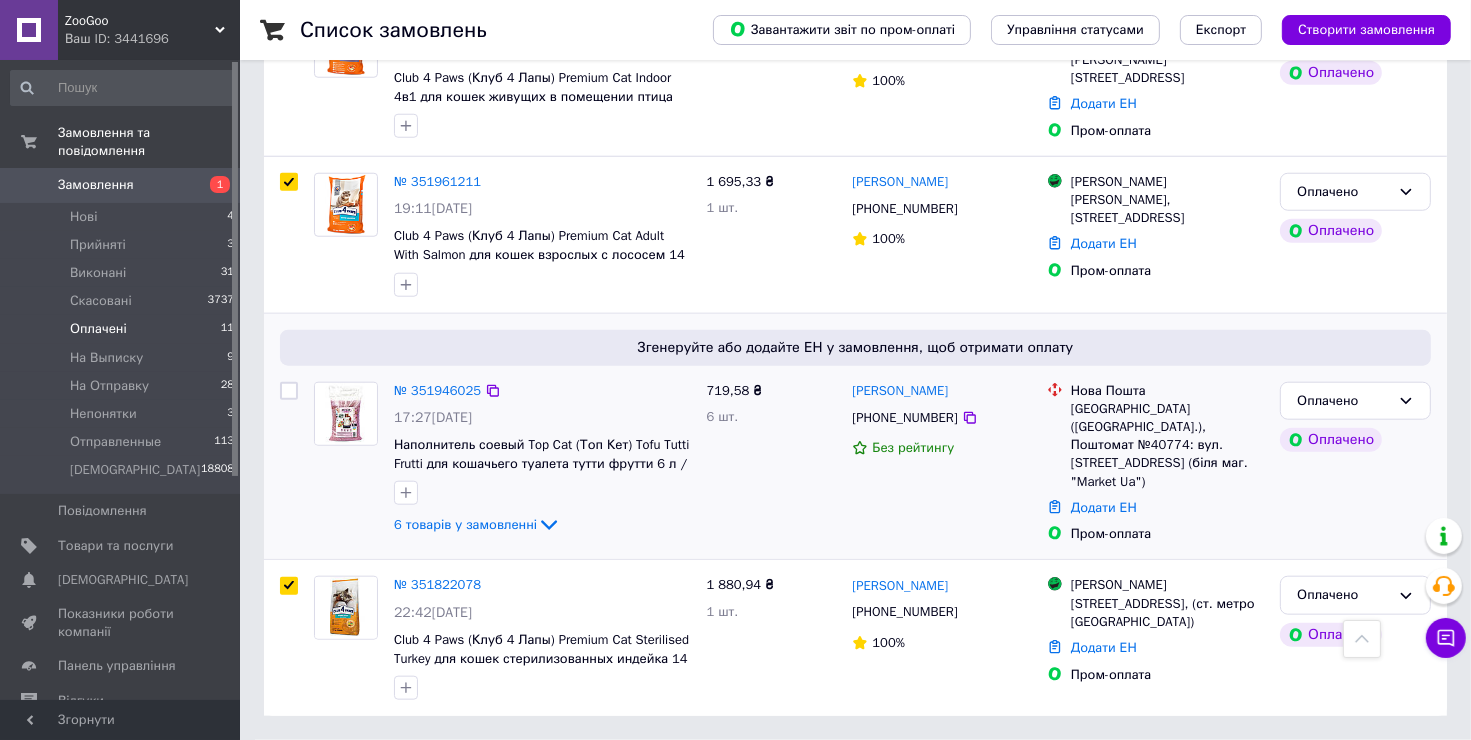 scroll, scrollTop: 1823, scrollLeft: 0, axis: vertical 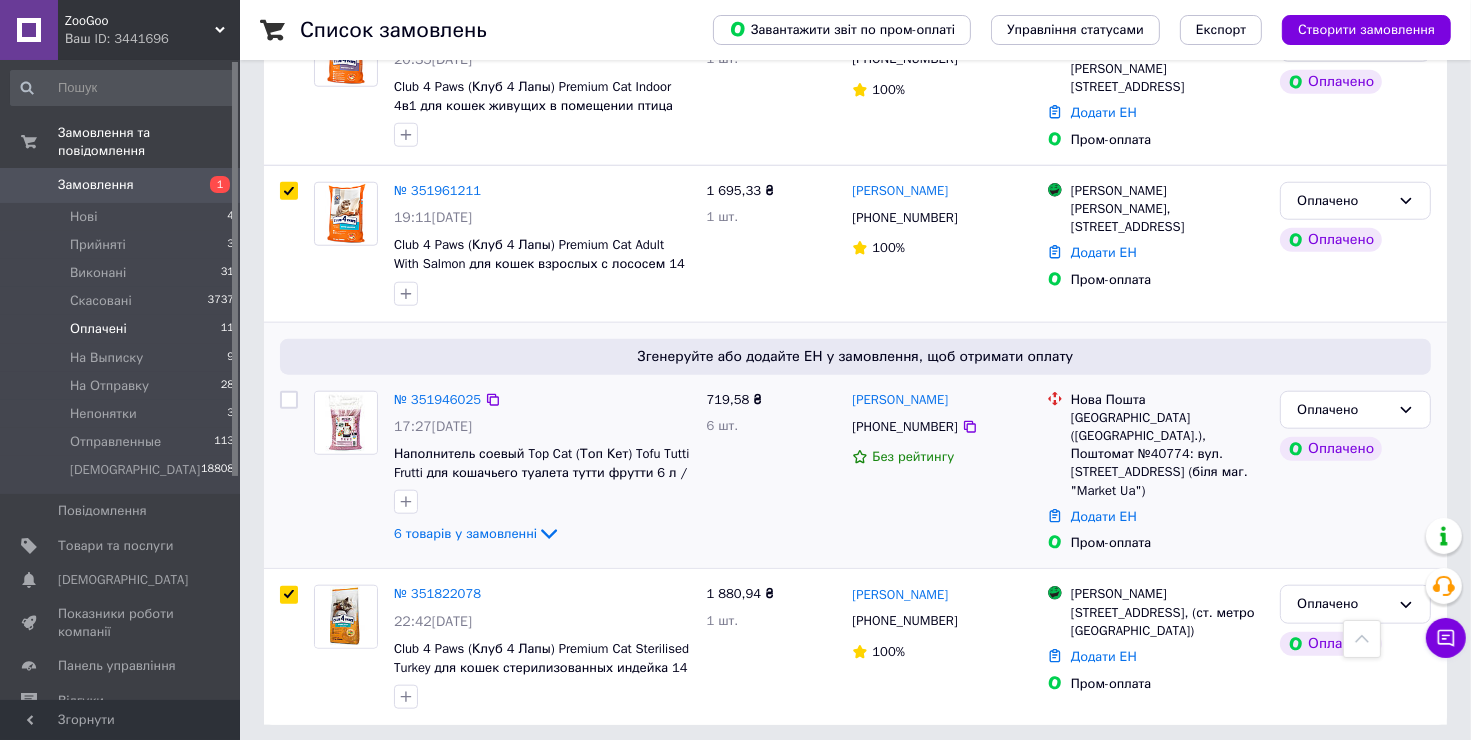 click at bounding box center [289, 400] 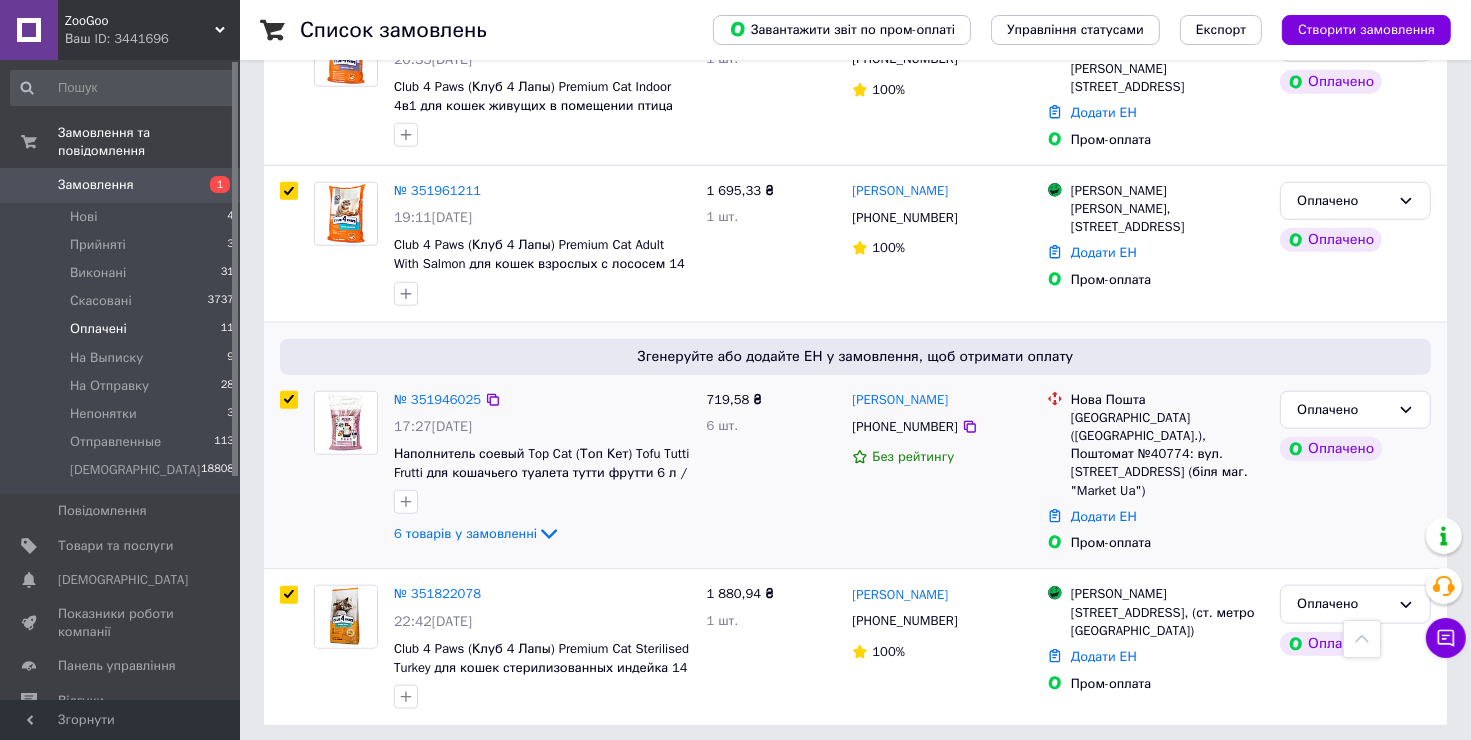 checkbox on "true" 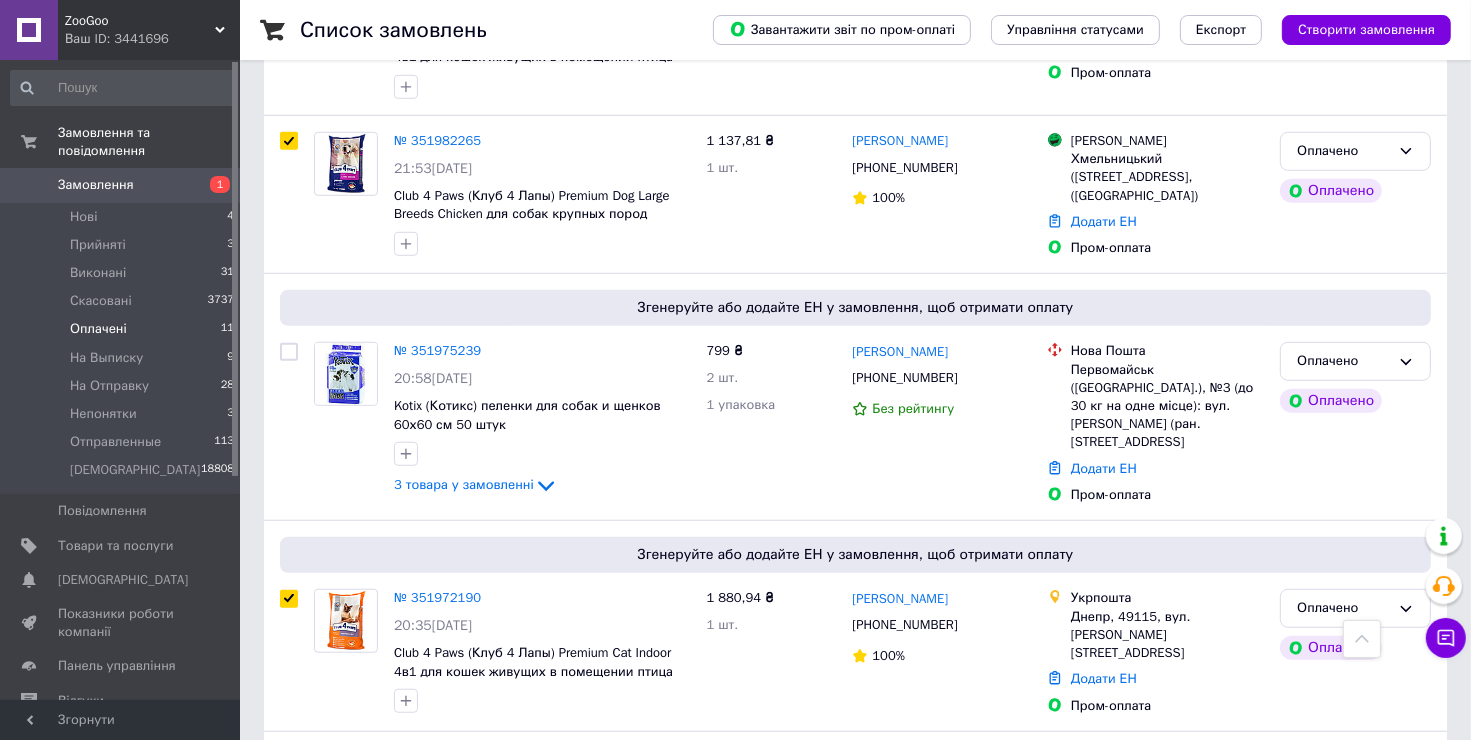 scroll, scrollTop: 1223, scrollLeft: 0, axis: vertical 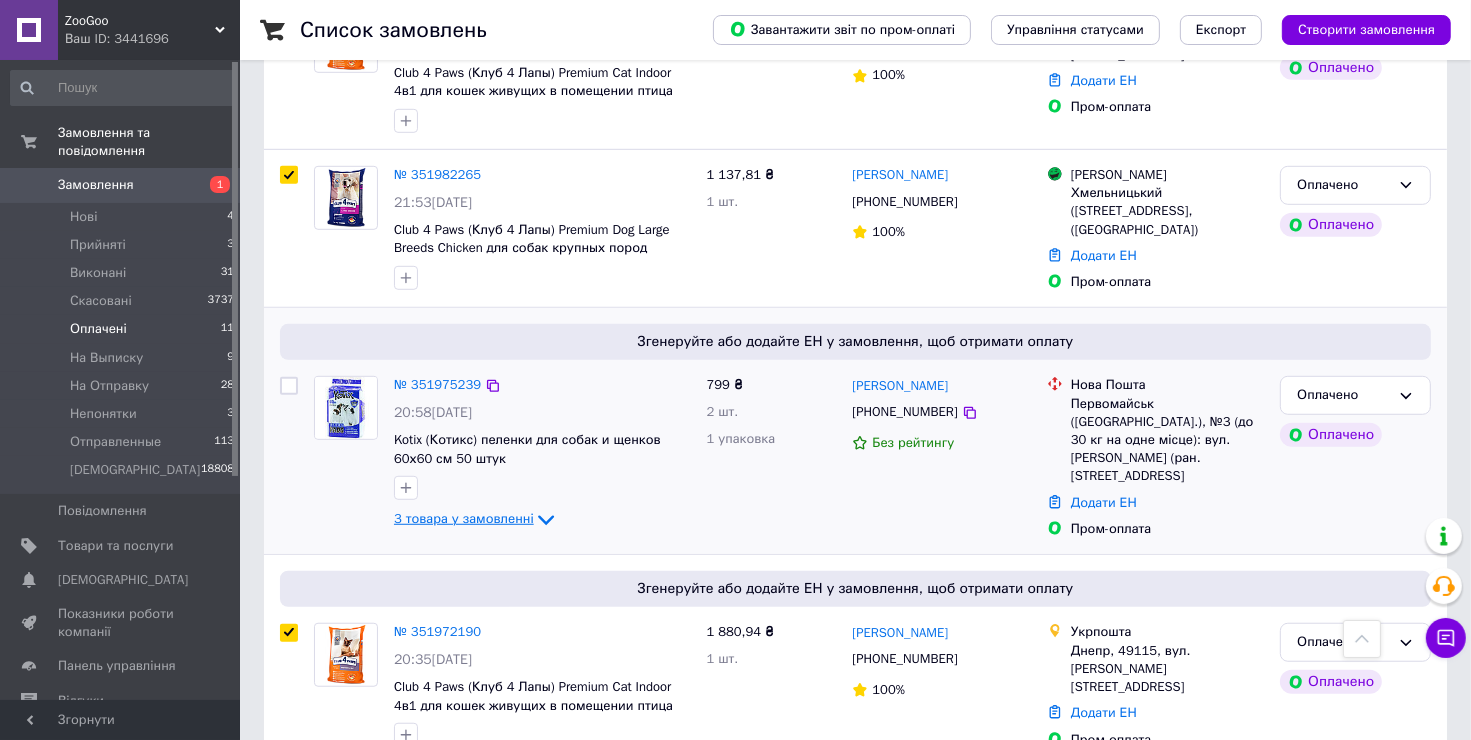 click on "3 товара у замовленні" at bounding box center (464, 519) 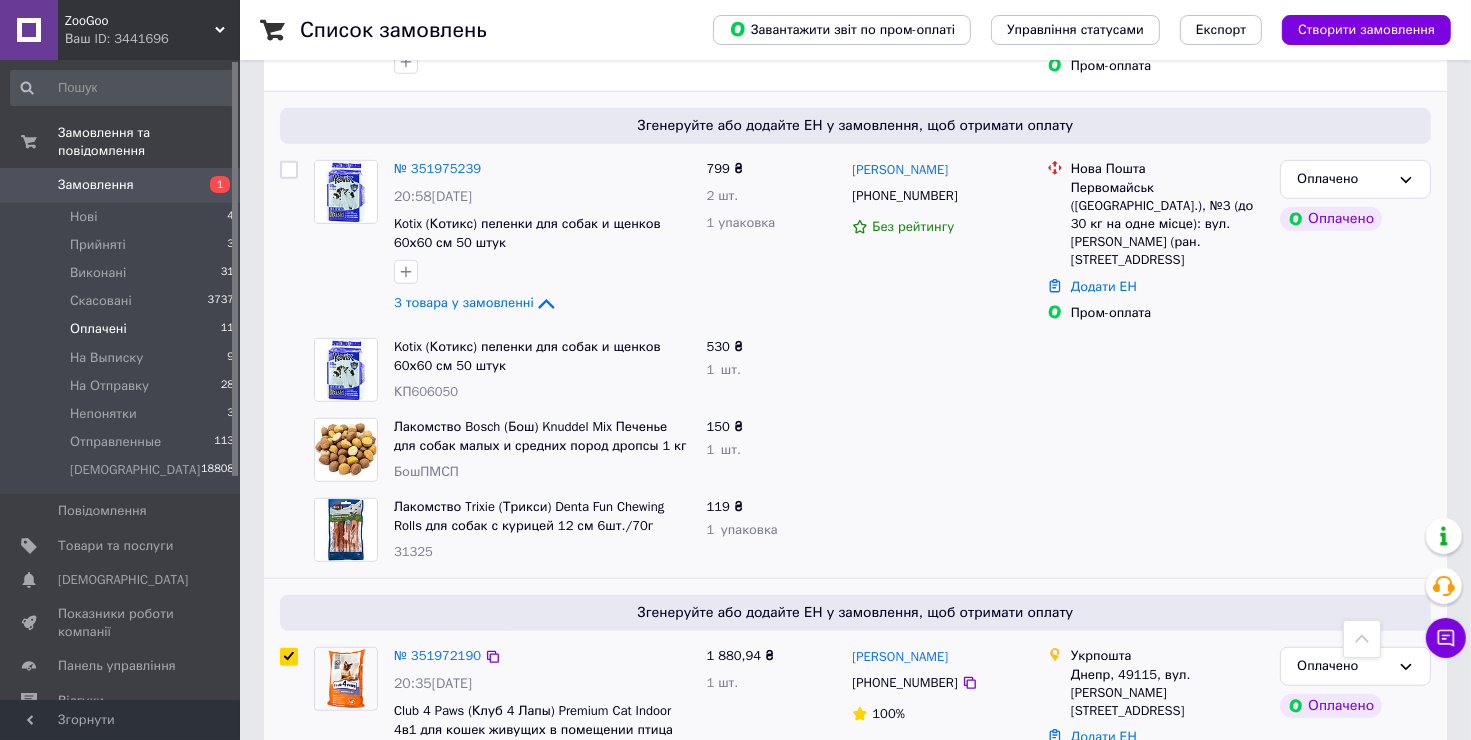 scroll, scrollTop: 1523, scrollLeft: 0, axis: vertical 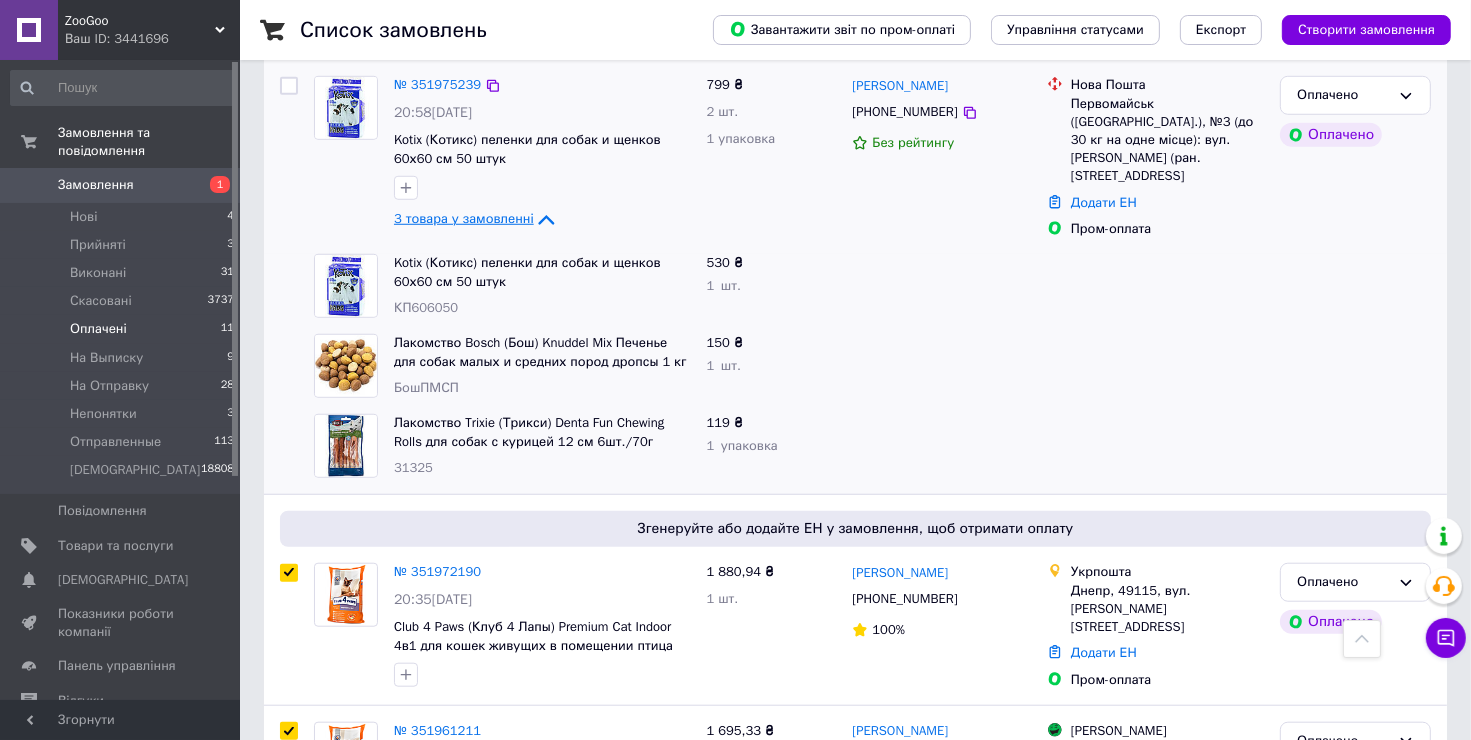 click on "3 товара у замовленні" at bounding box center [464, 219] 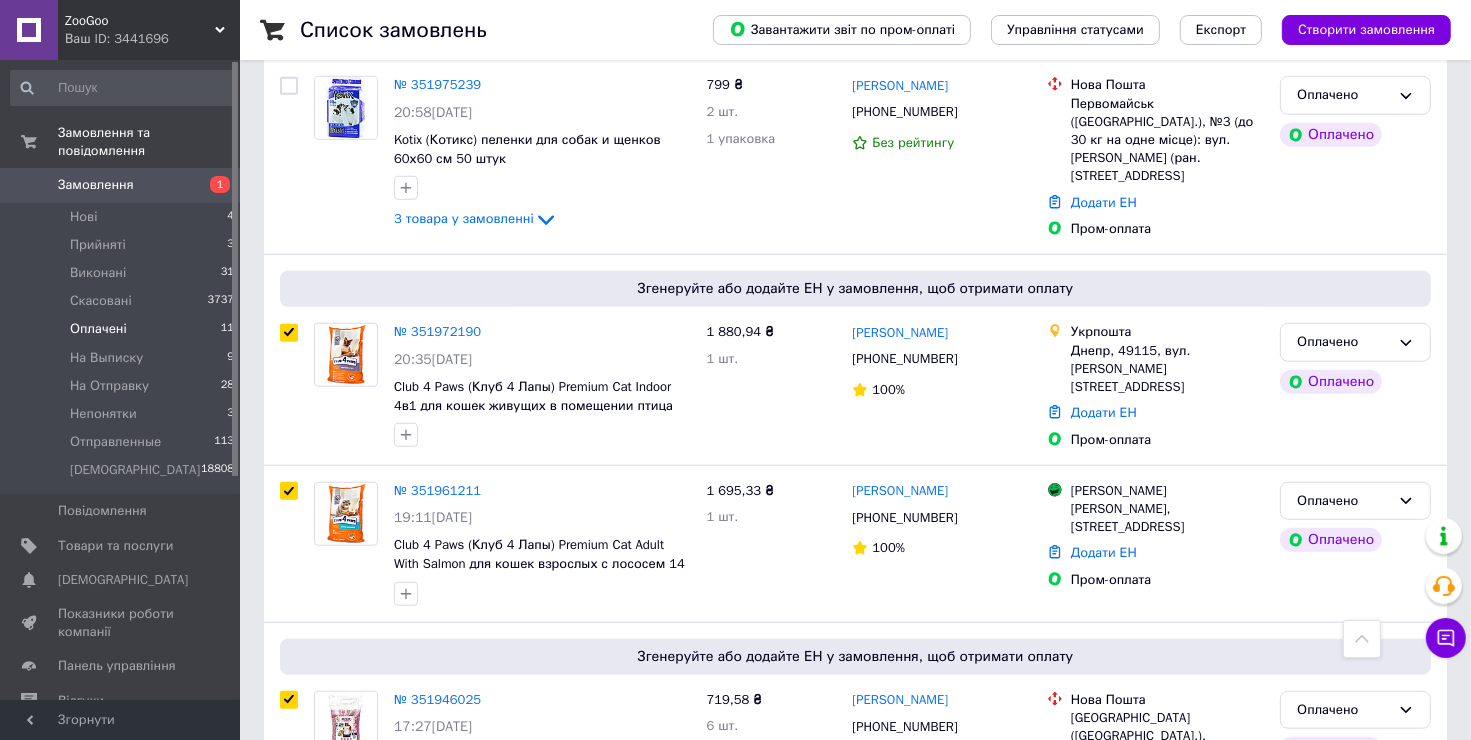 scroll, scrollTop: 1223, scrollLeft: 0, axis: vertical 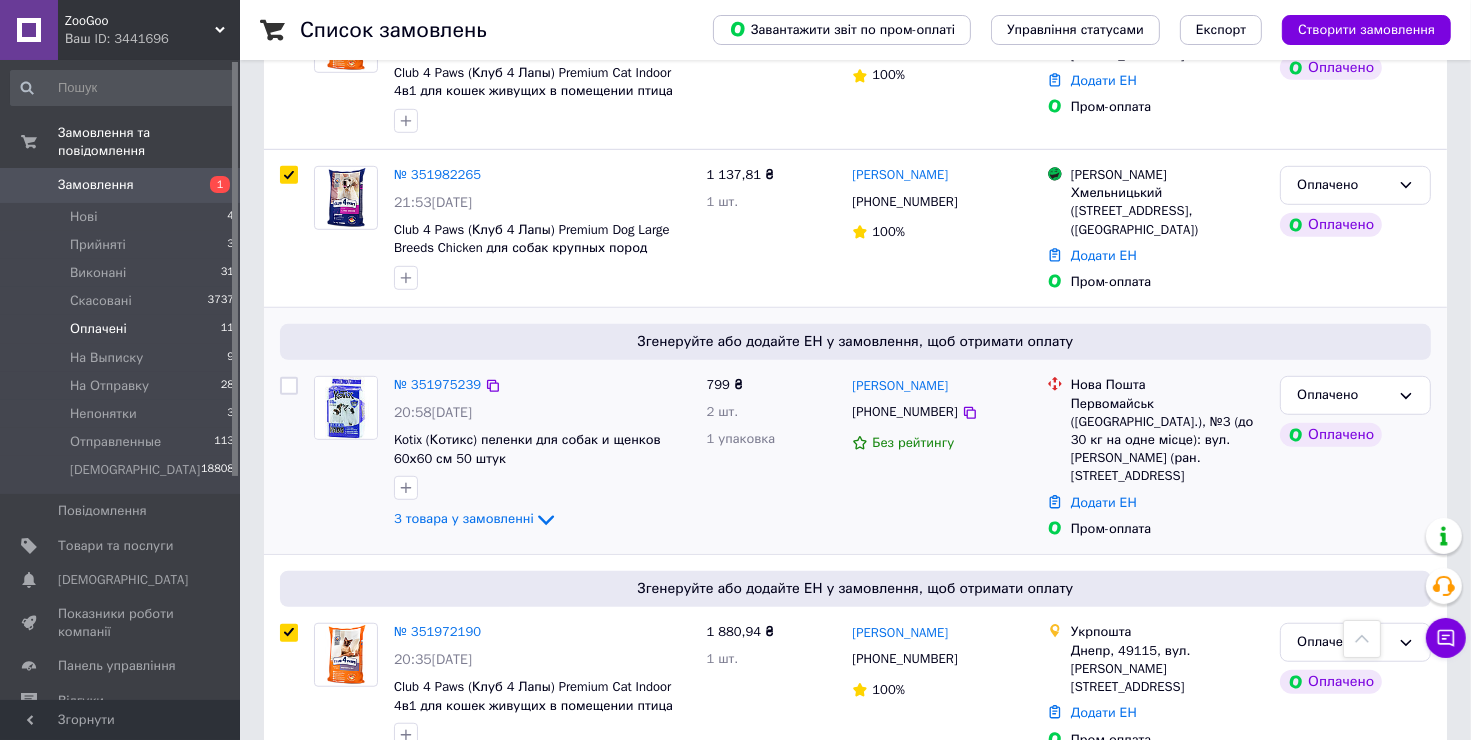 click at bounding box center [289, 386] 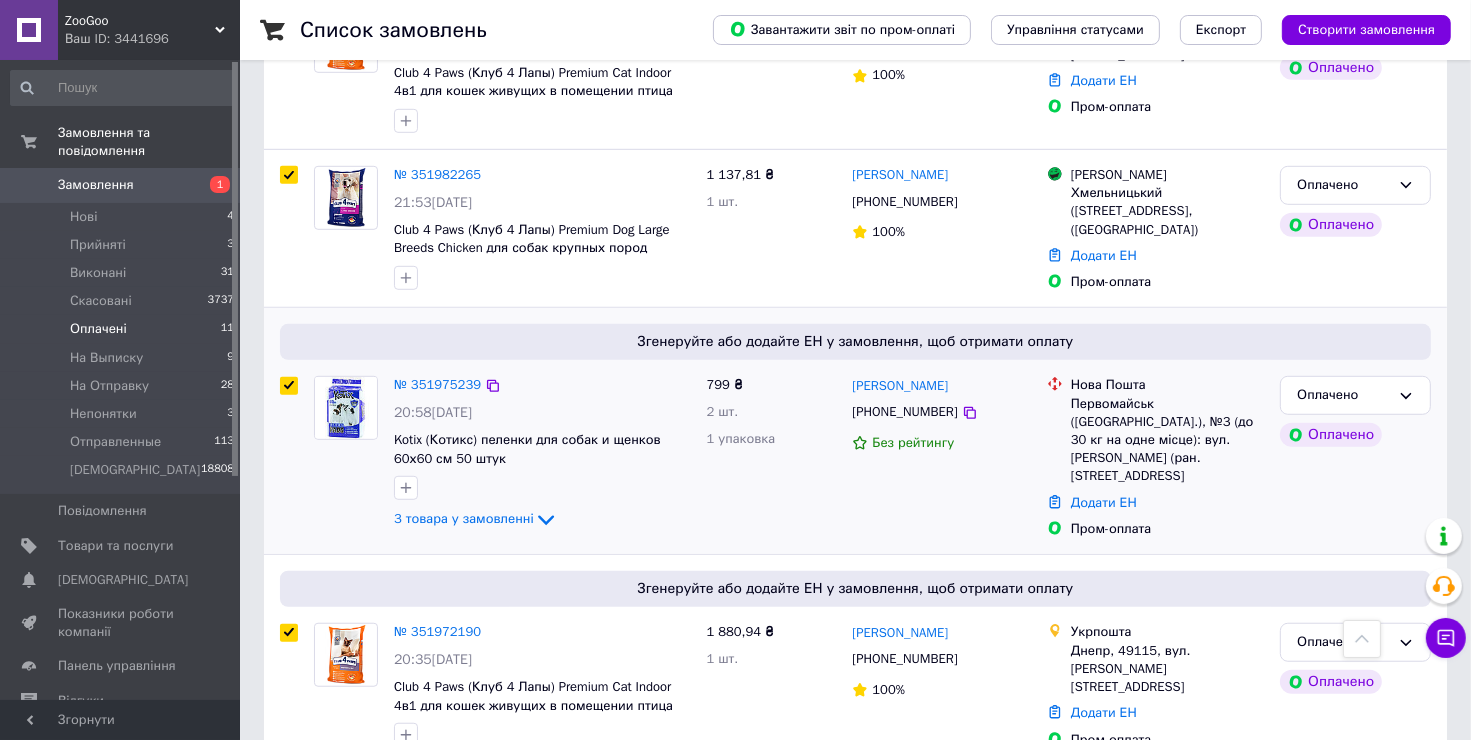checkbox on "true" 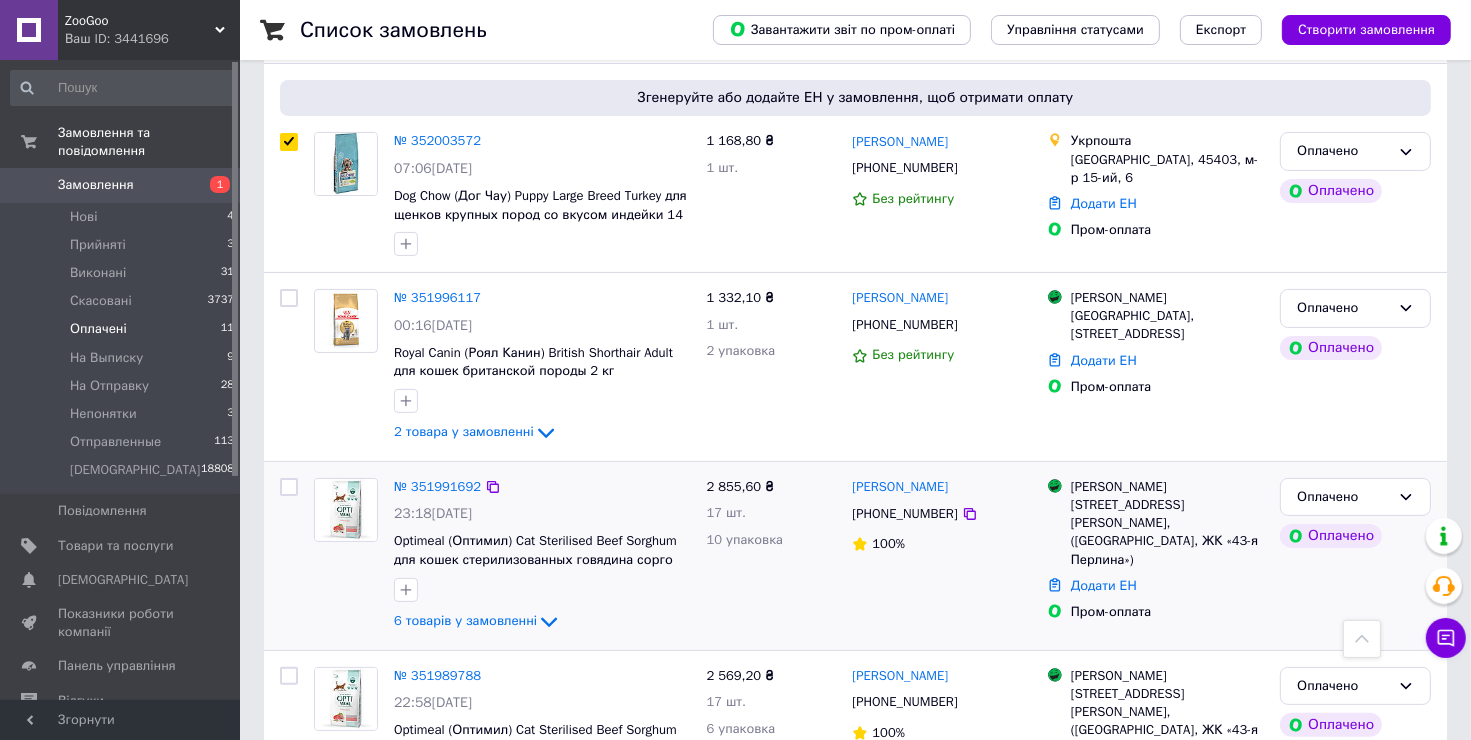 scroll, scrollTop: 323, scrollLeft: 0, axis: vertical 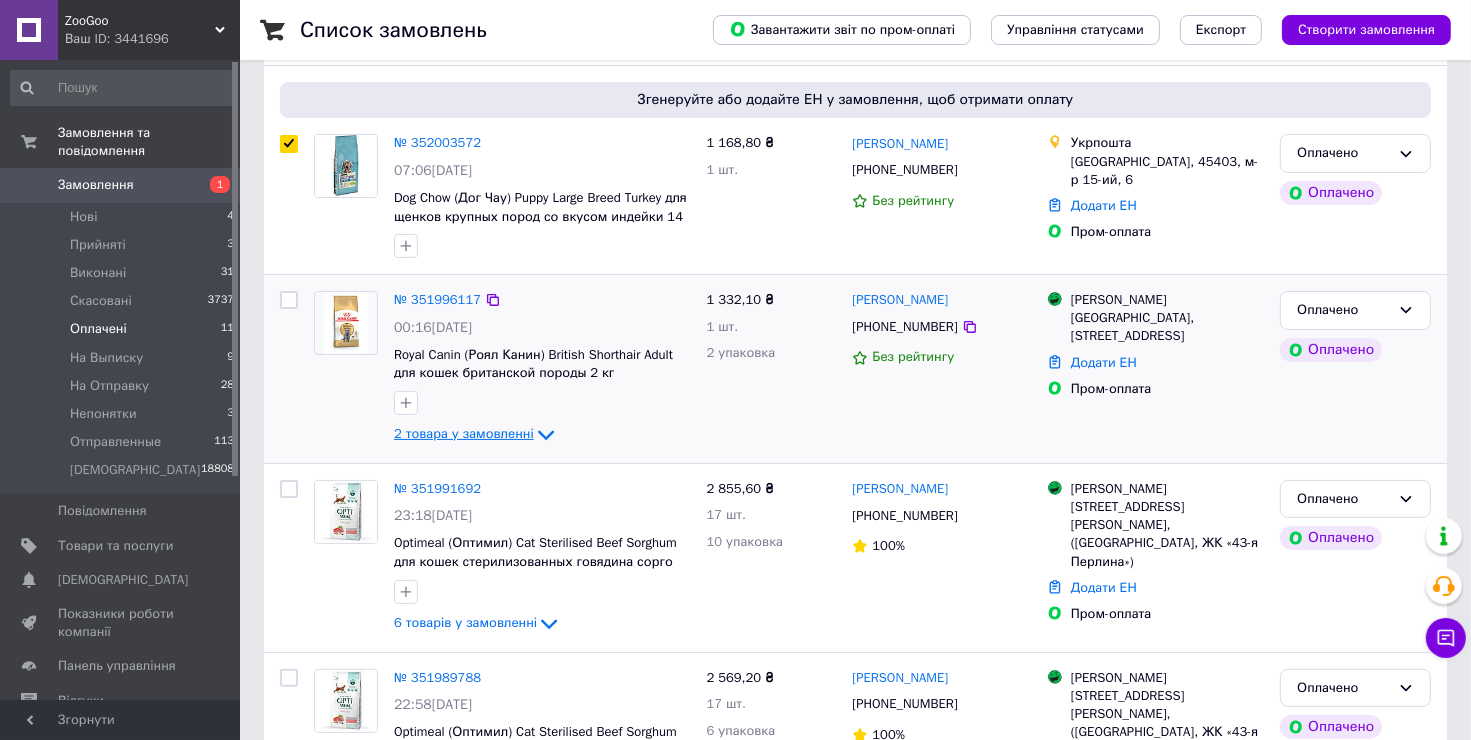 click on "2 товара у замовленні" at bounding box center (464, 433) 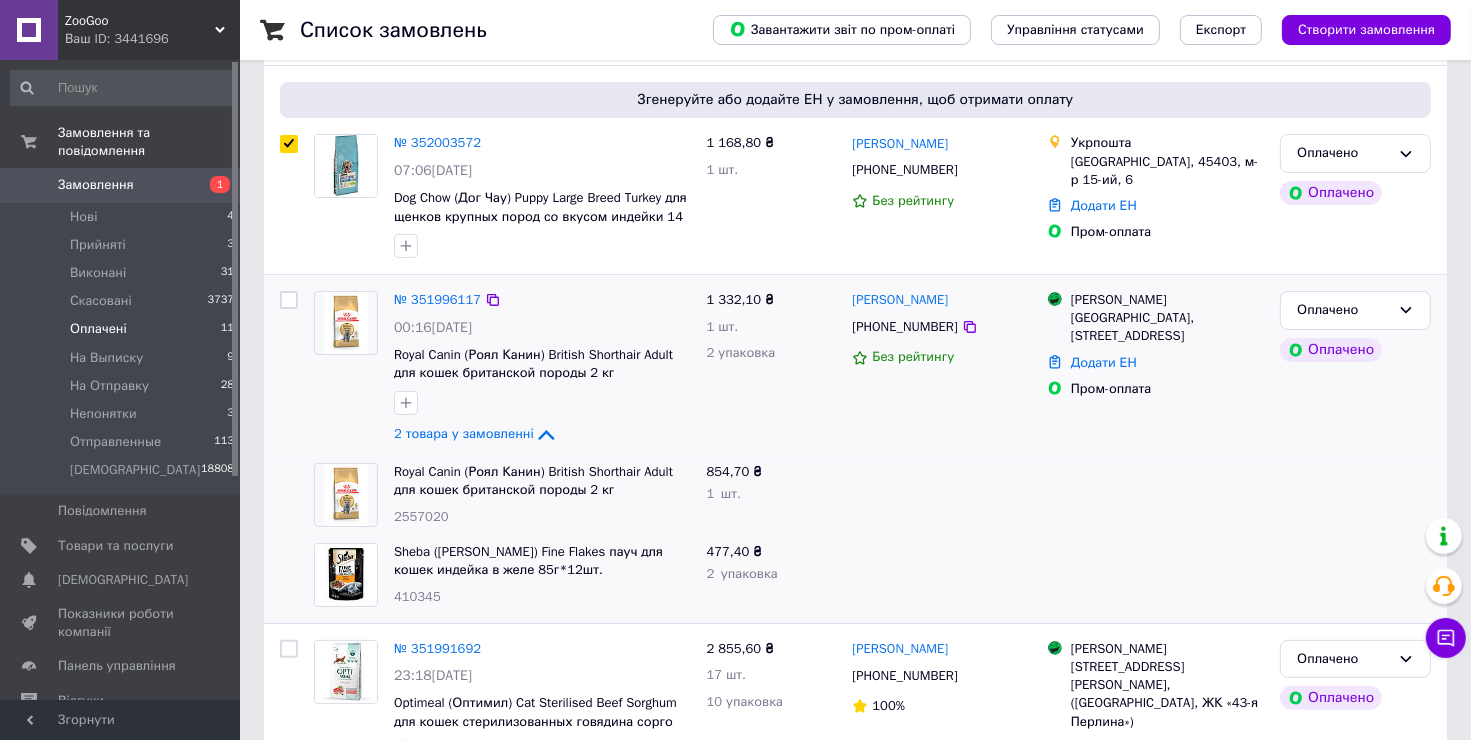 click at bounding box center [289, 300] 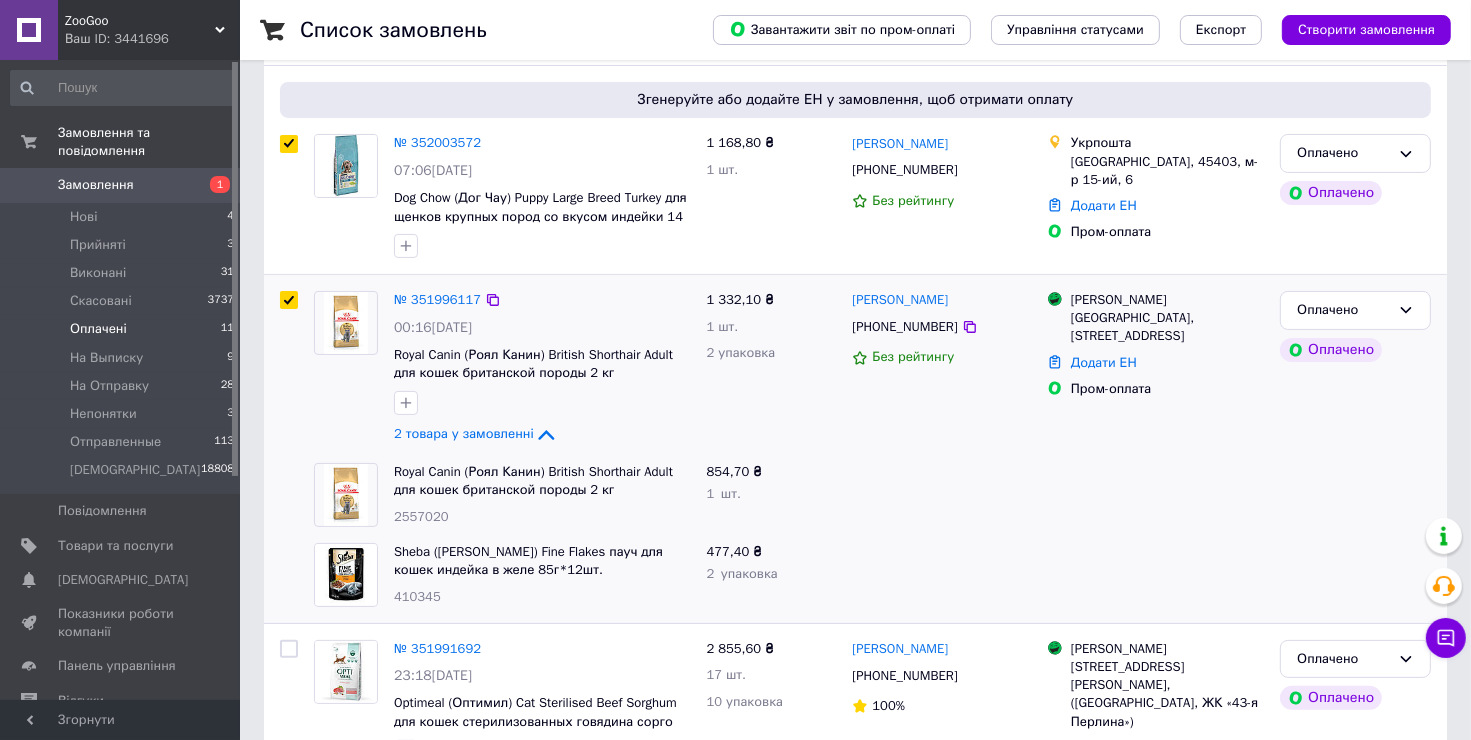 checkbox on "true" 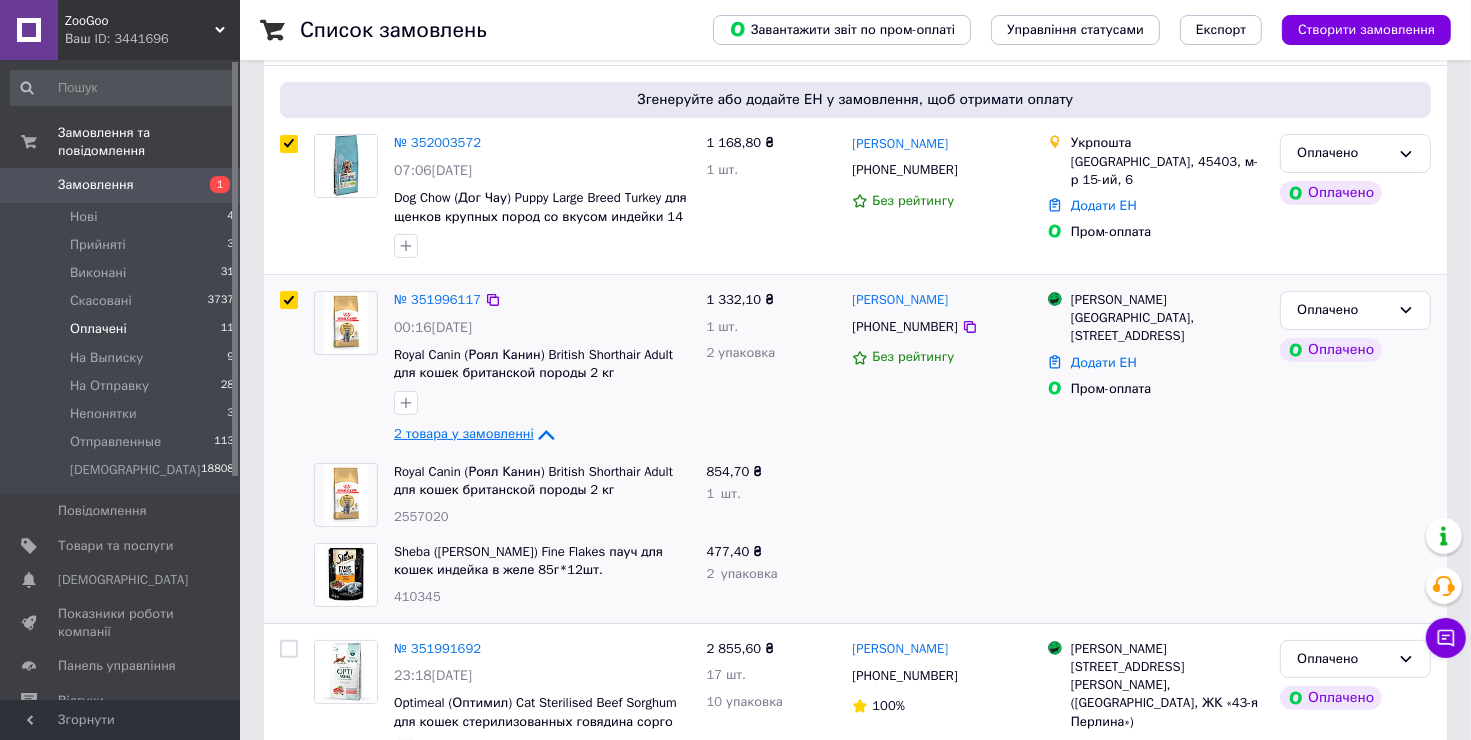 click on "2 товара у замовленні" at bounding box center [464, 433] 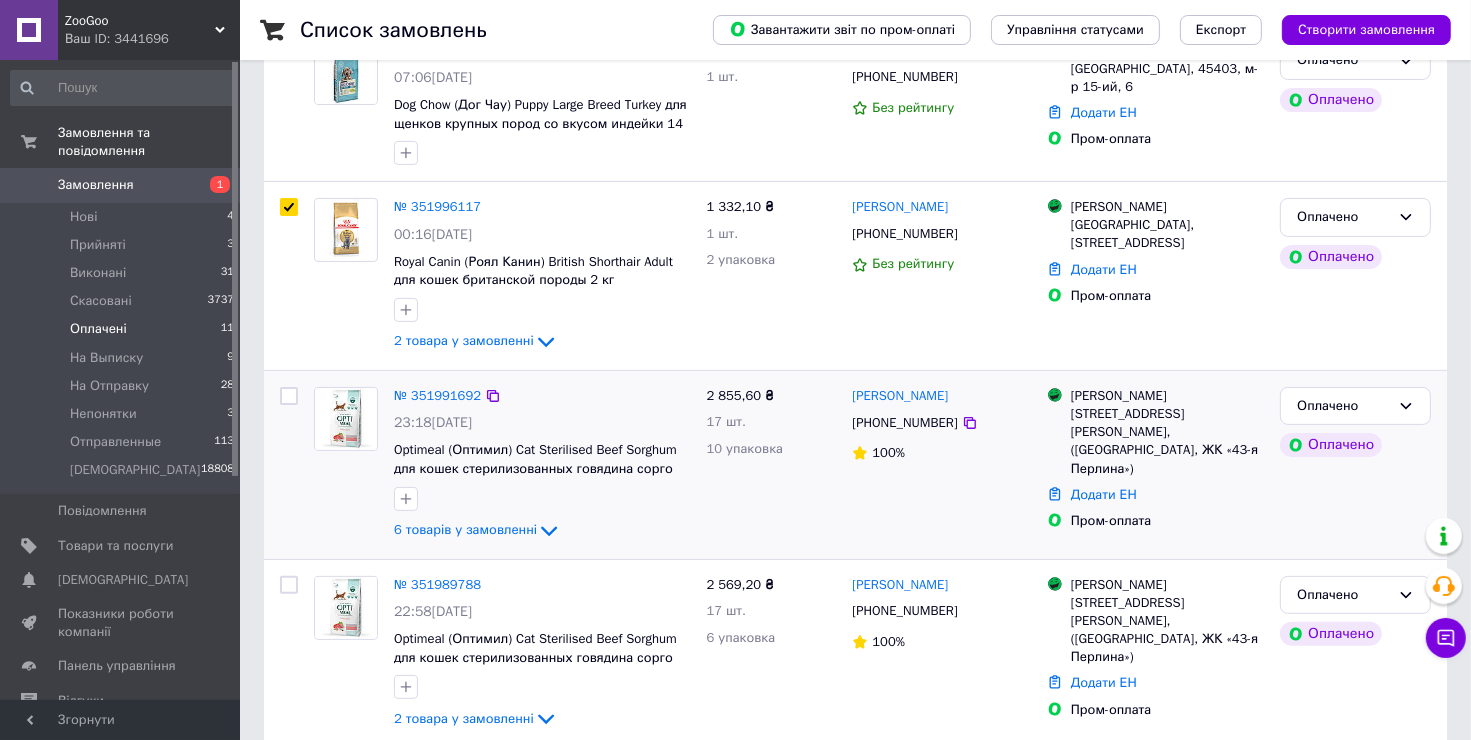 scroll, scrollTop: 523, scrollLeft: 0, axis: vertical 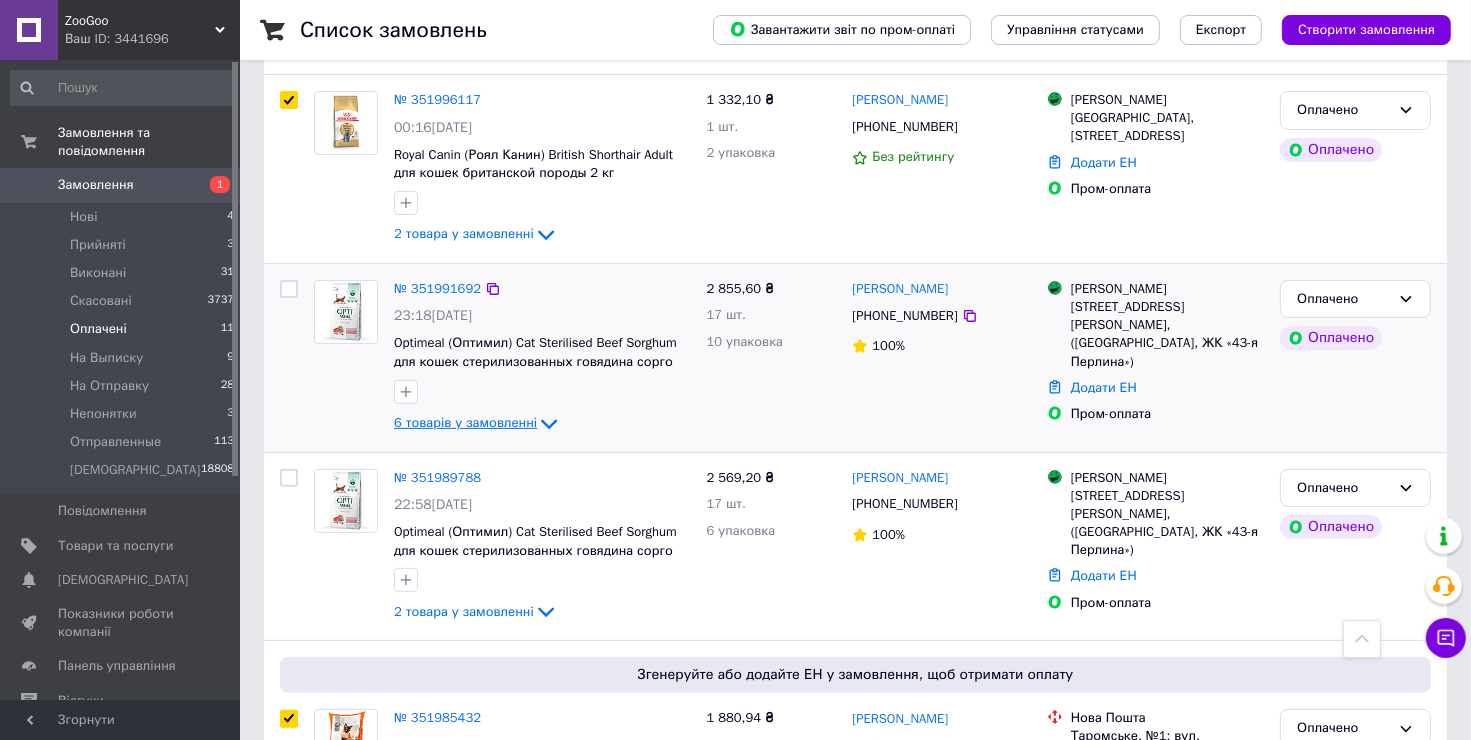 click on "6 товарів у замовленні" at bounding box center [465, 422] 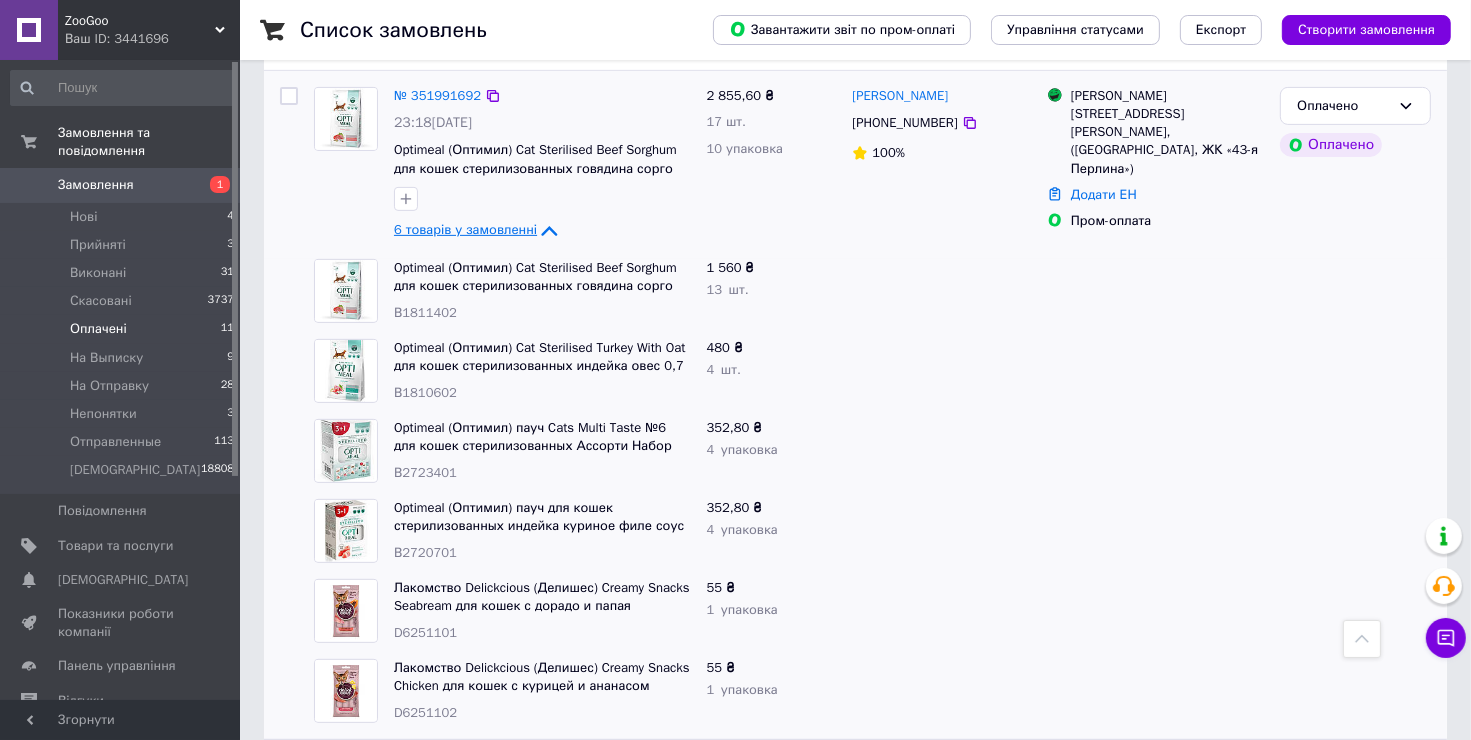 scroll, scrollTop: 823, scrollLeft: 0, axis: vertical 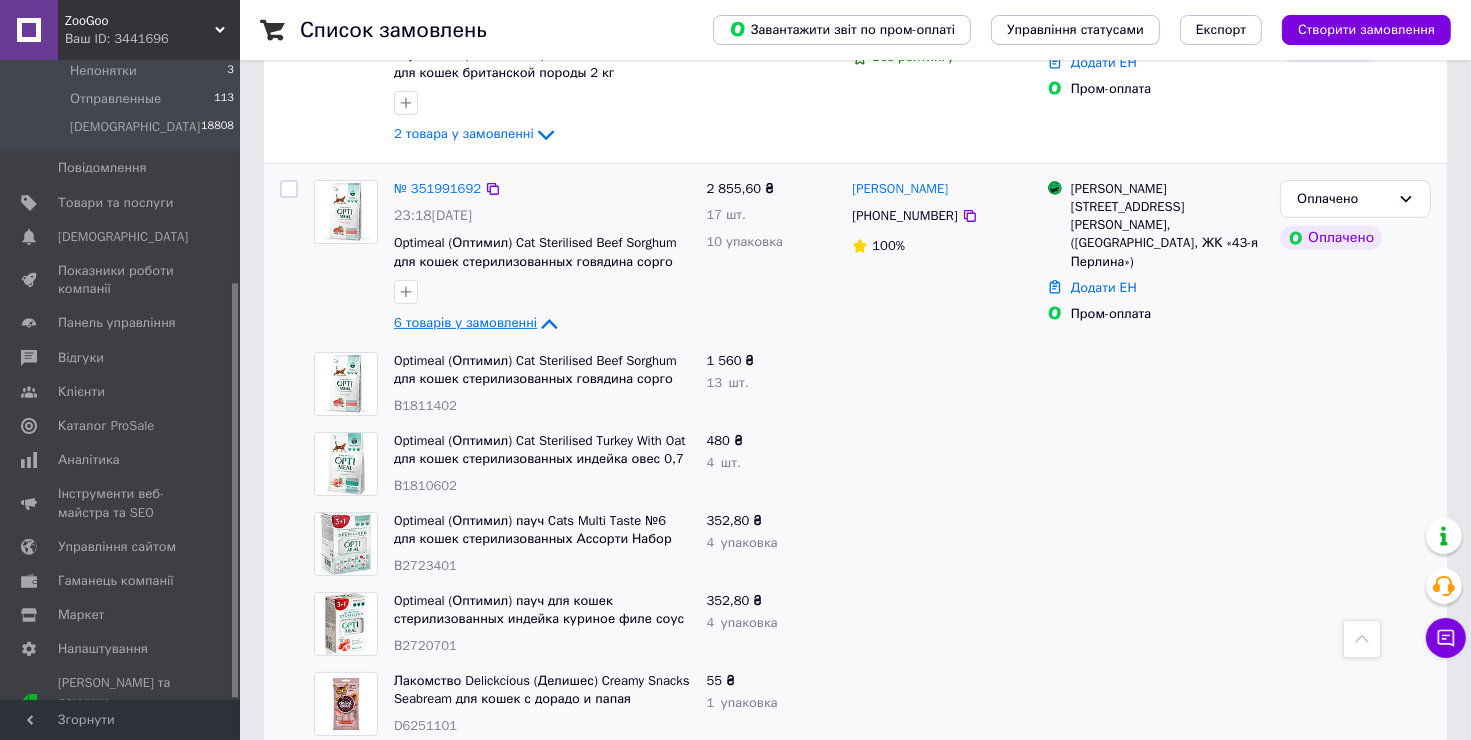 click on "6 товарів у замовленні" at bounding box center [465, 322] 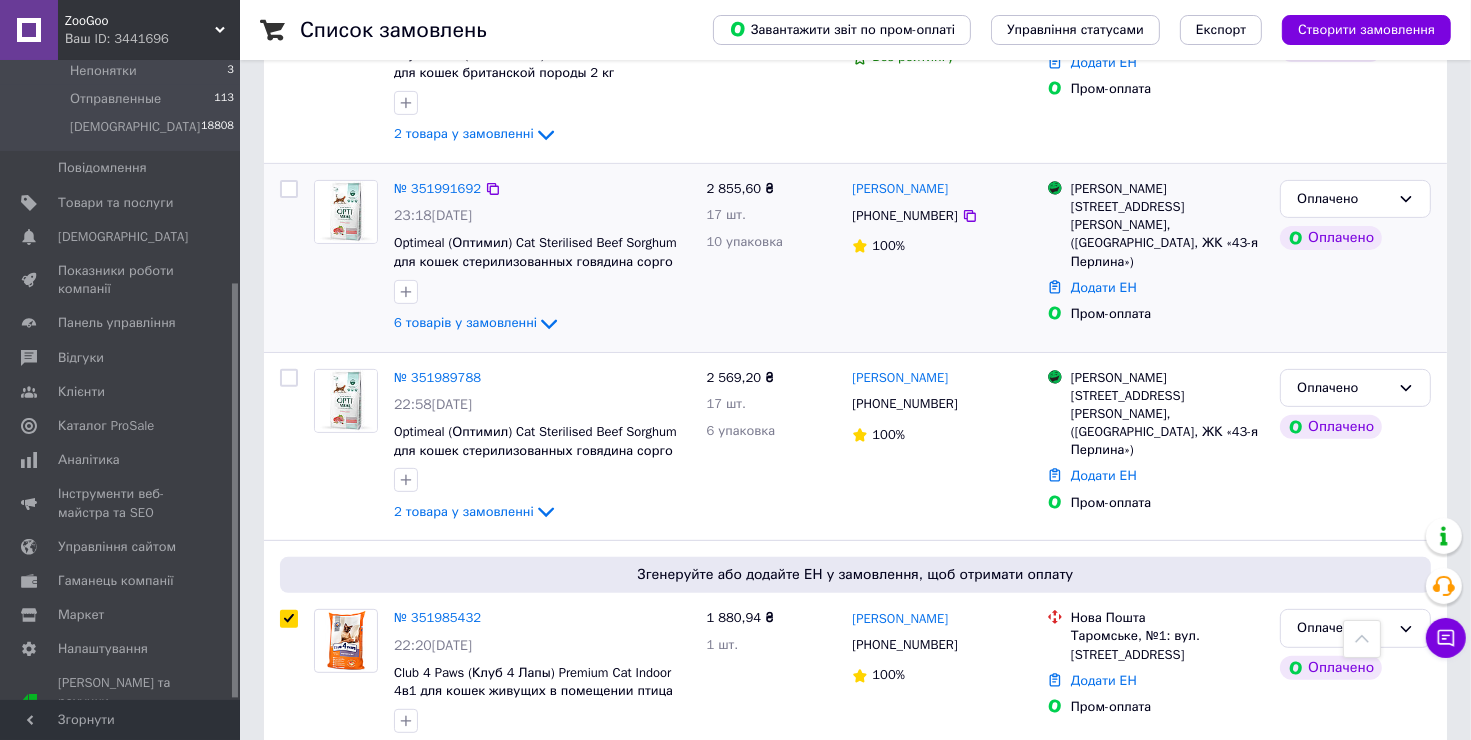 click at bounding box center (289, 189) 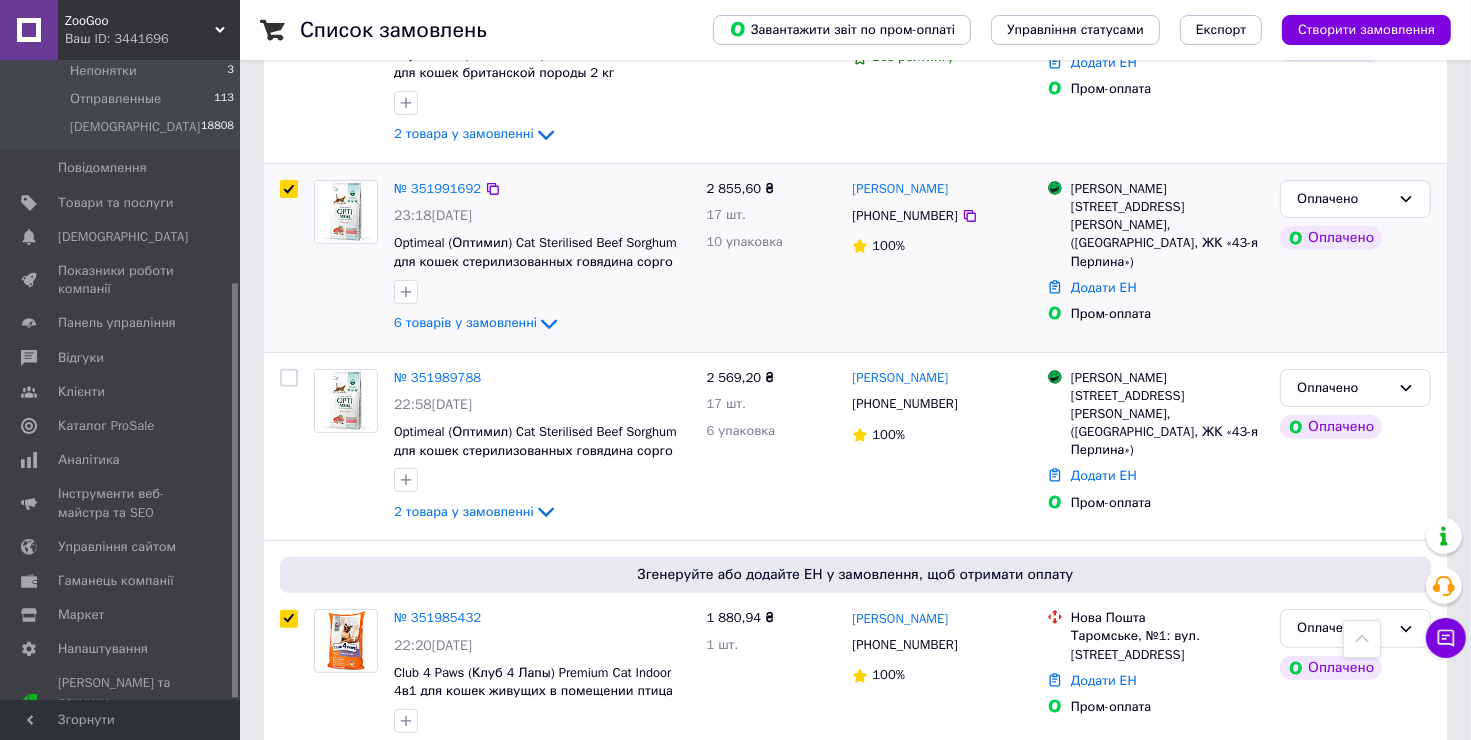 checkbox on "true" 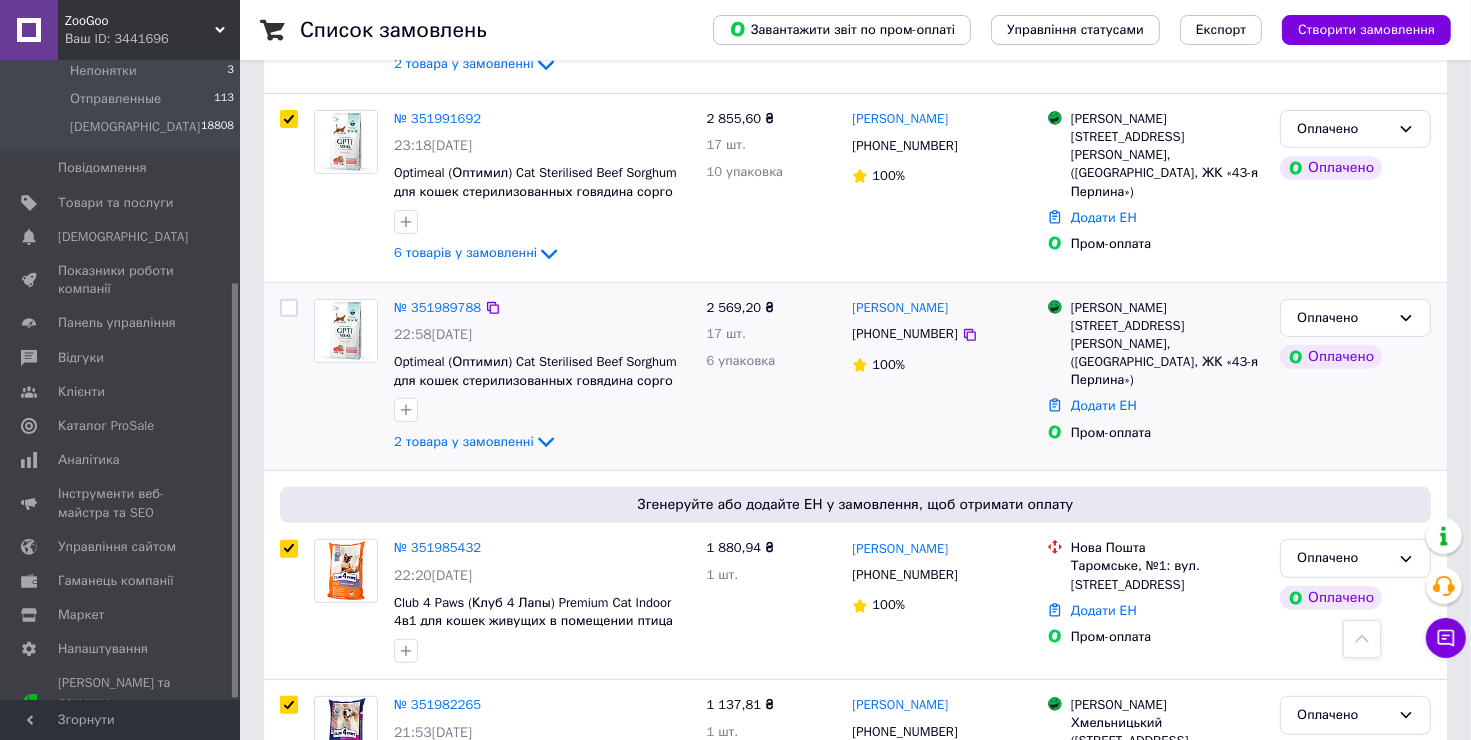 scroll, scrollTop: 723, scrollLeft: 0, axis: vertical 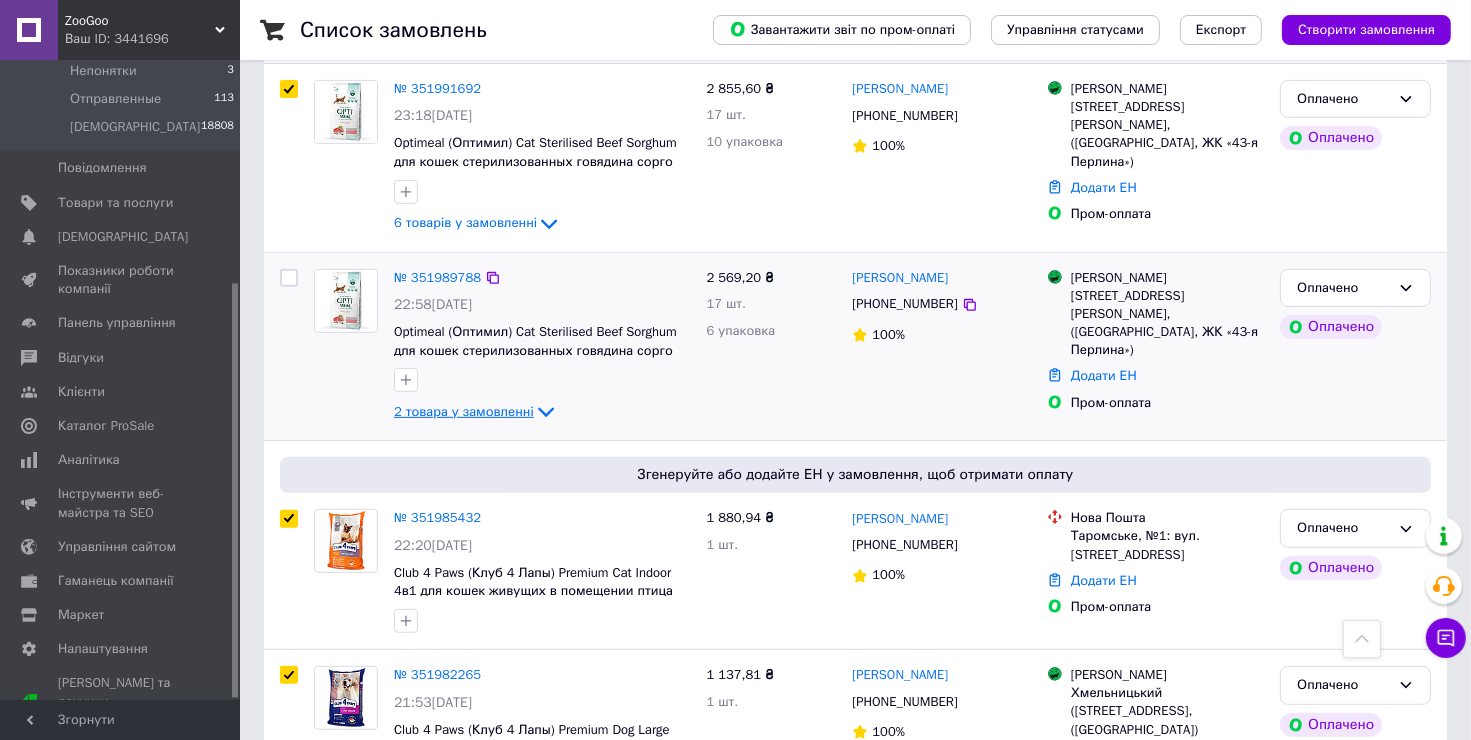 click on "2 товара у замовленні" at bounding box center [464, 411] 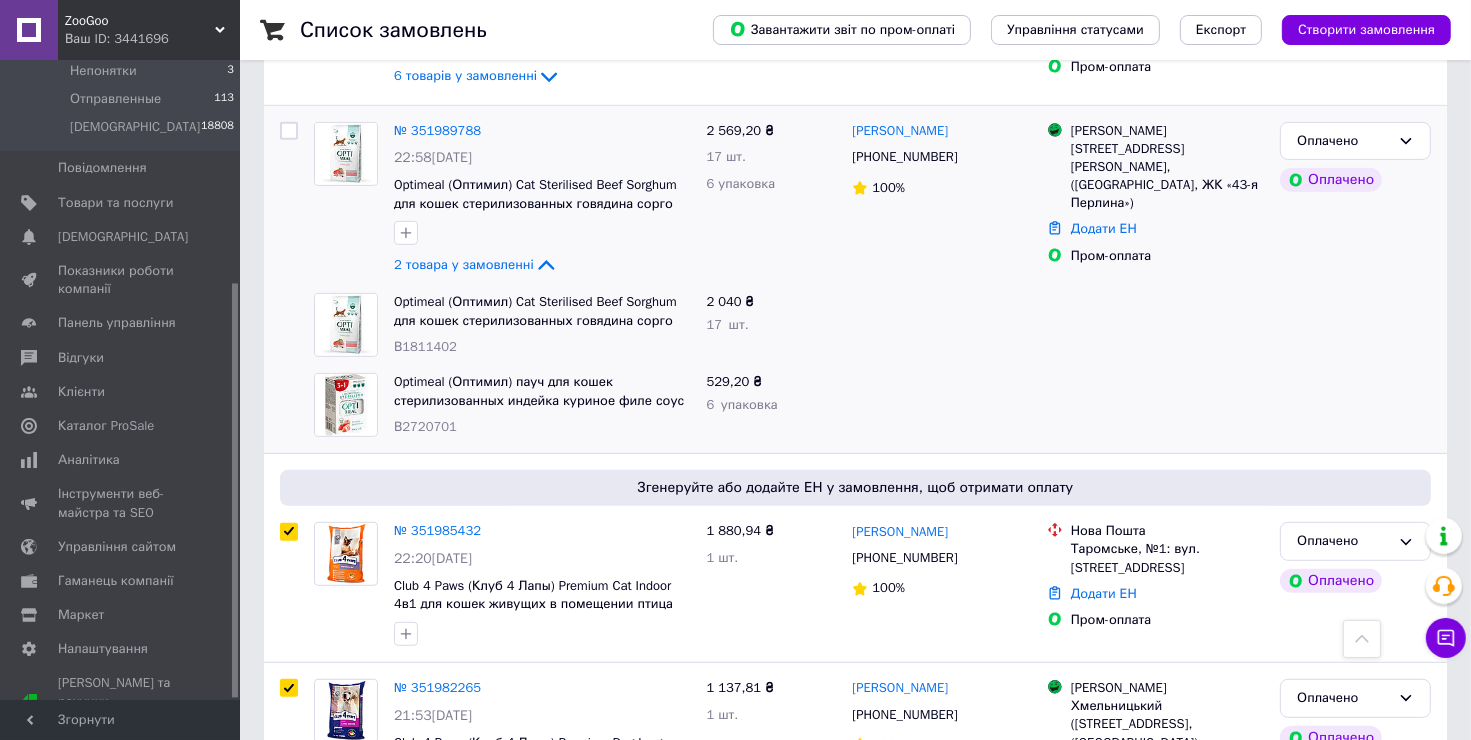 scroll, scrollTop: 923, scrollLeft: 0, axis: vertical 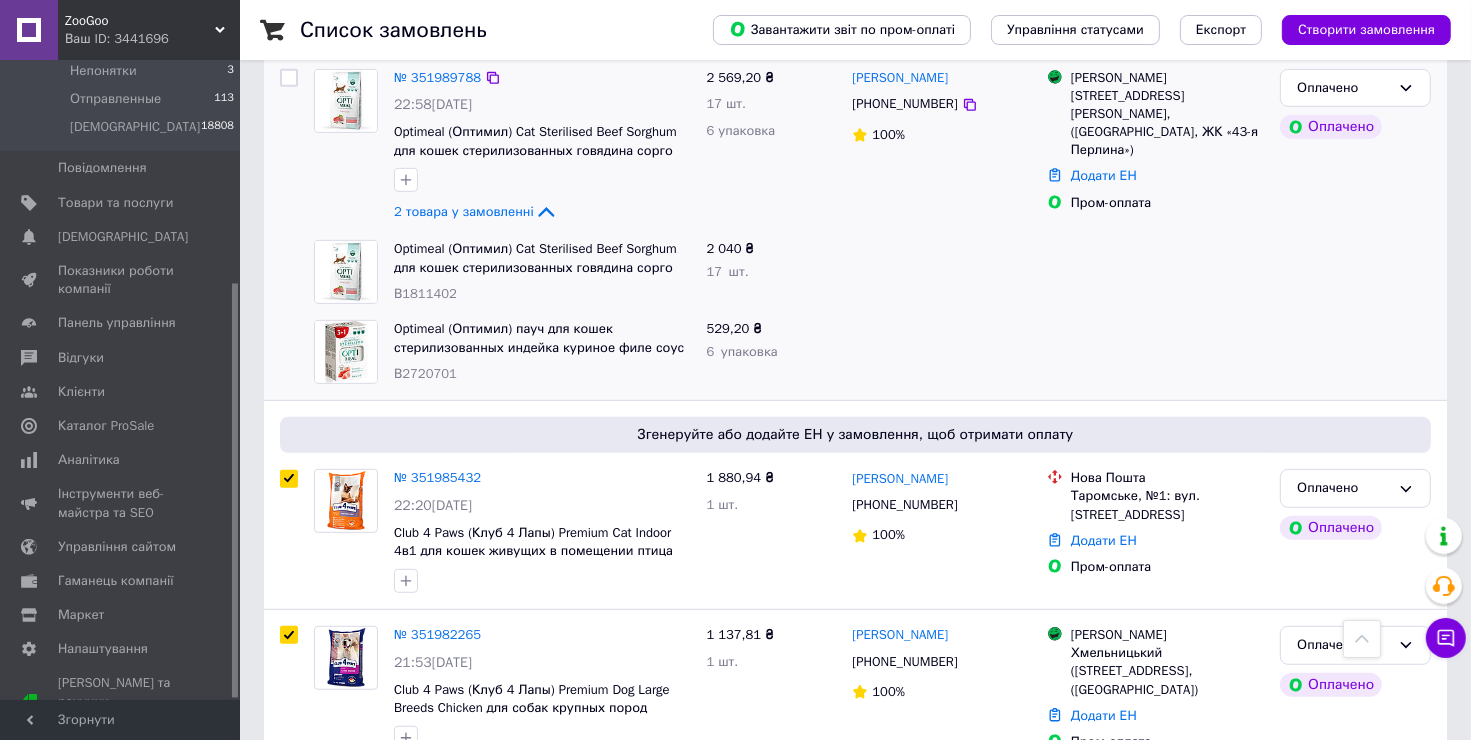 drag, startPoint x: 283, startPoint y: 82, endPoint x: 437, endPoint y: 185, distance: 185.27008 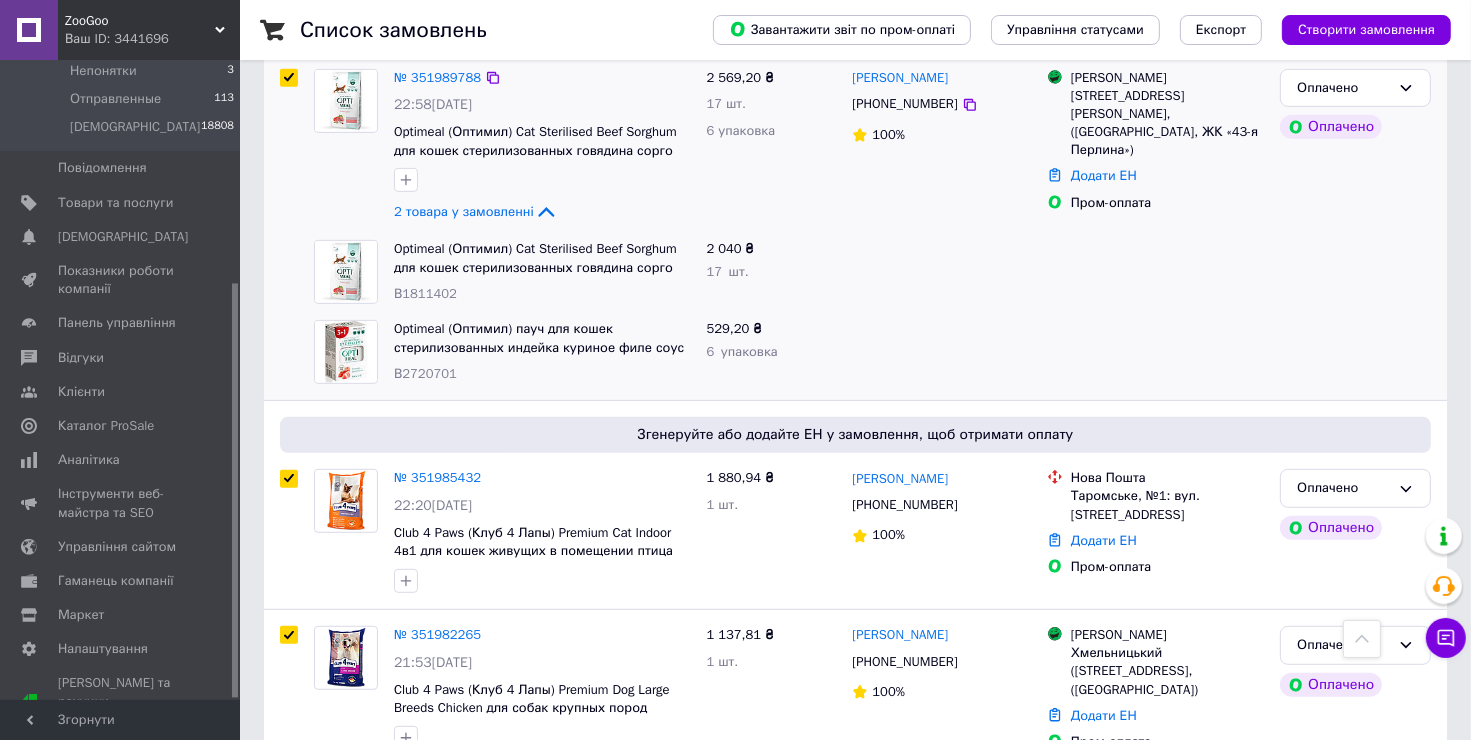 checkbox on "true" 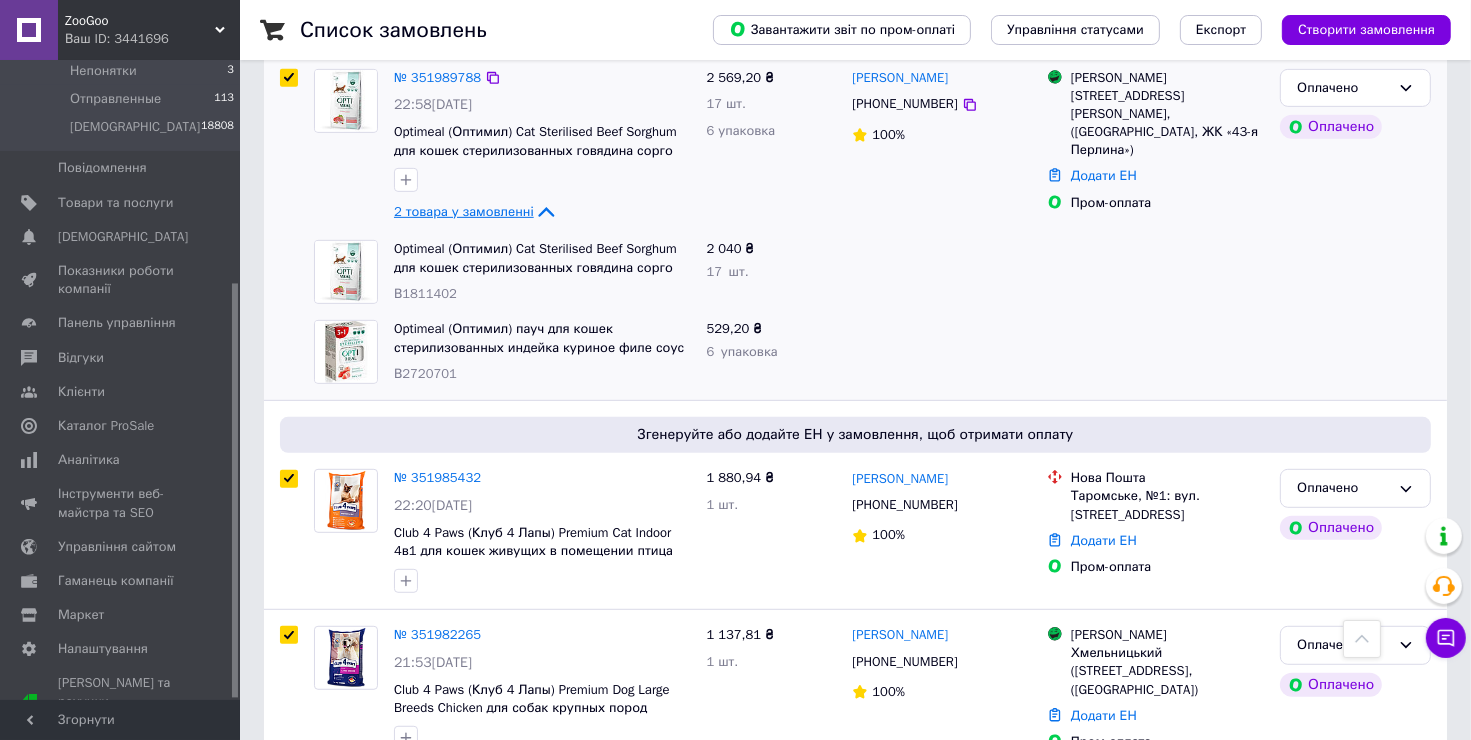 click on "2 товара у замовленні" at bounding box center (464, 211) 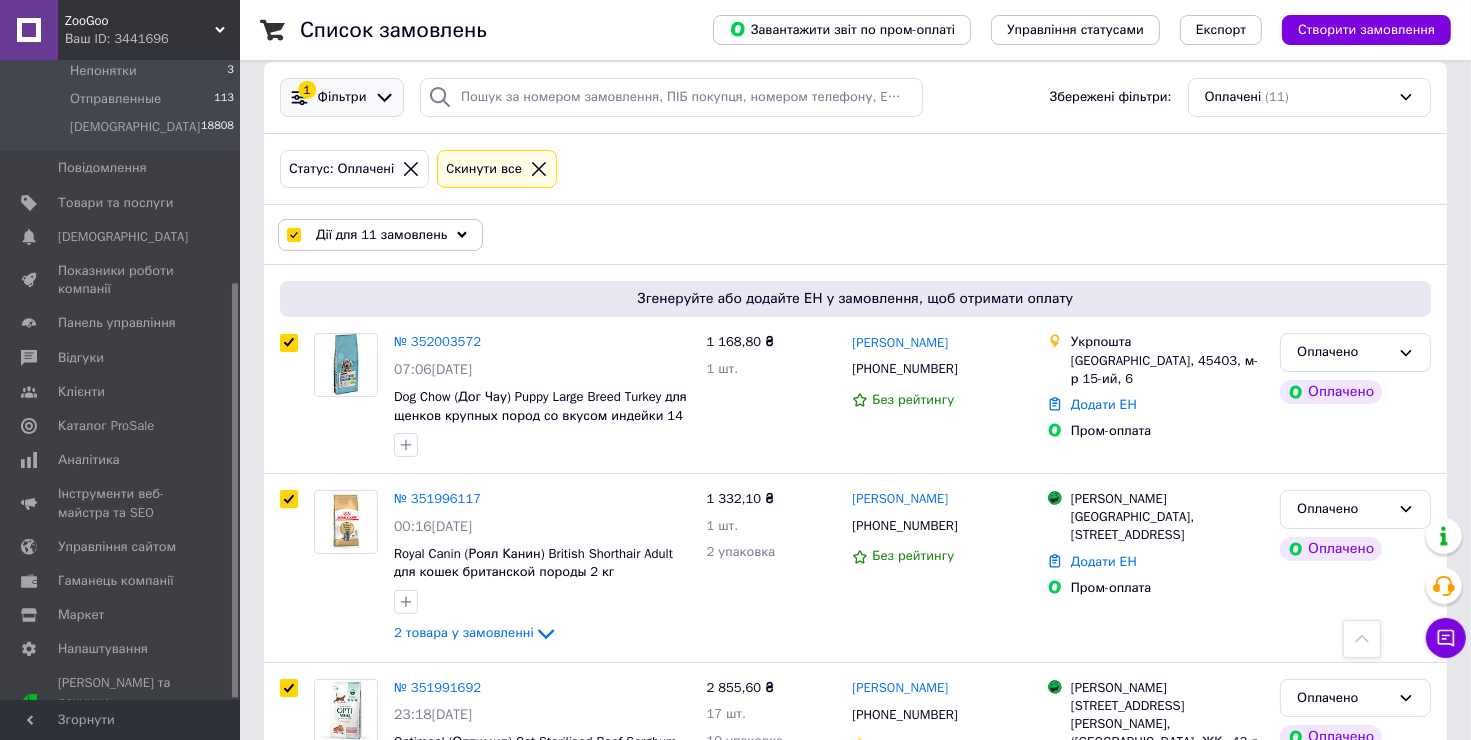 scroll, scrollTop: 0, scrollLeft: 0, axis: both 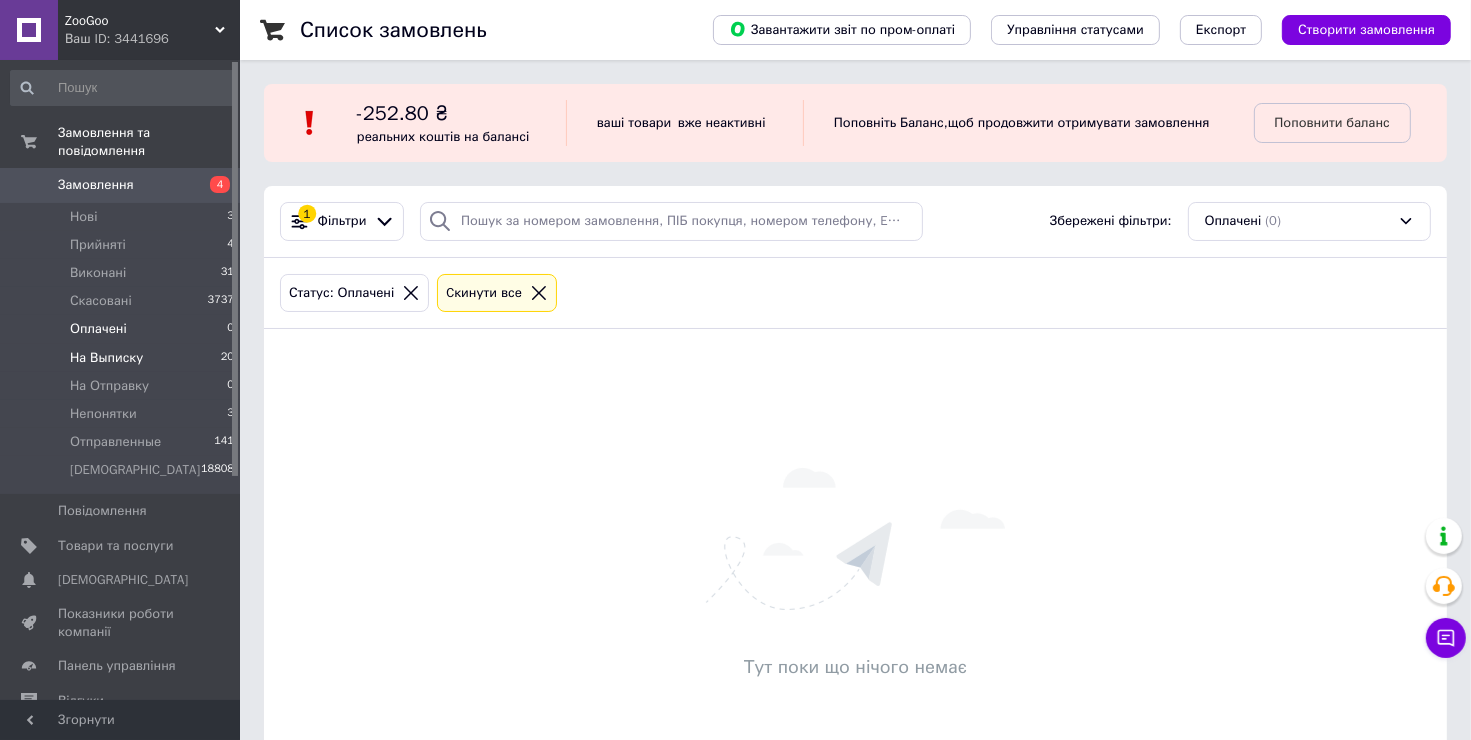 click on "На Выписку" at bounding box center (106, 358) 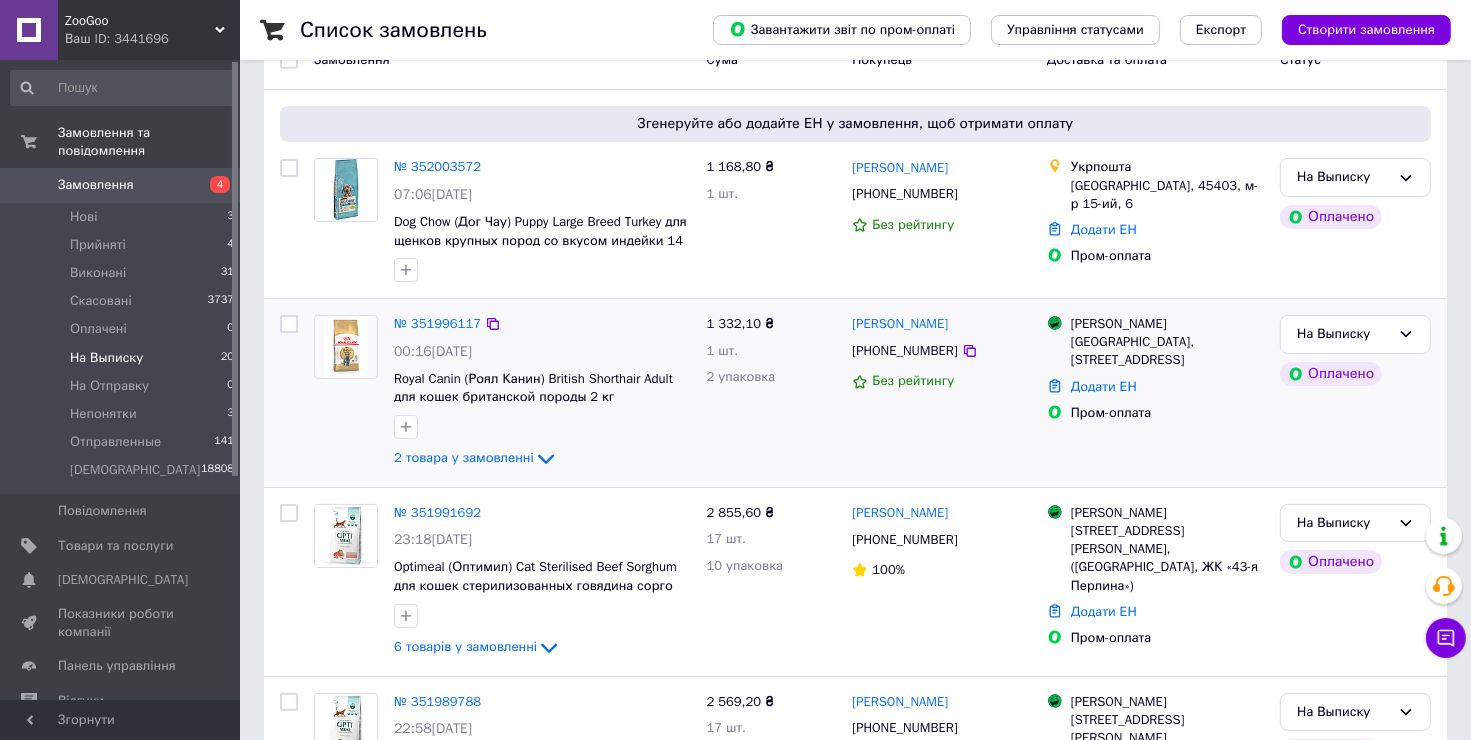 scroll, scrollTop: 500, scrollLeft: 0, axis: vertical 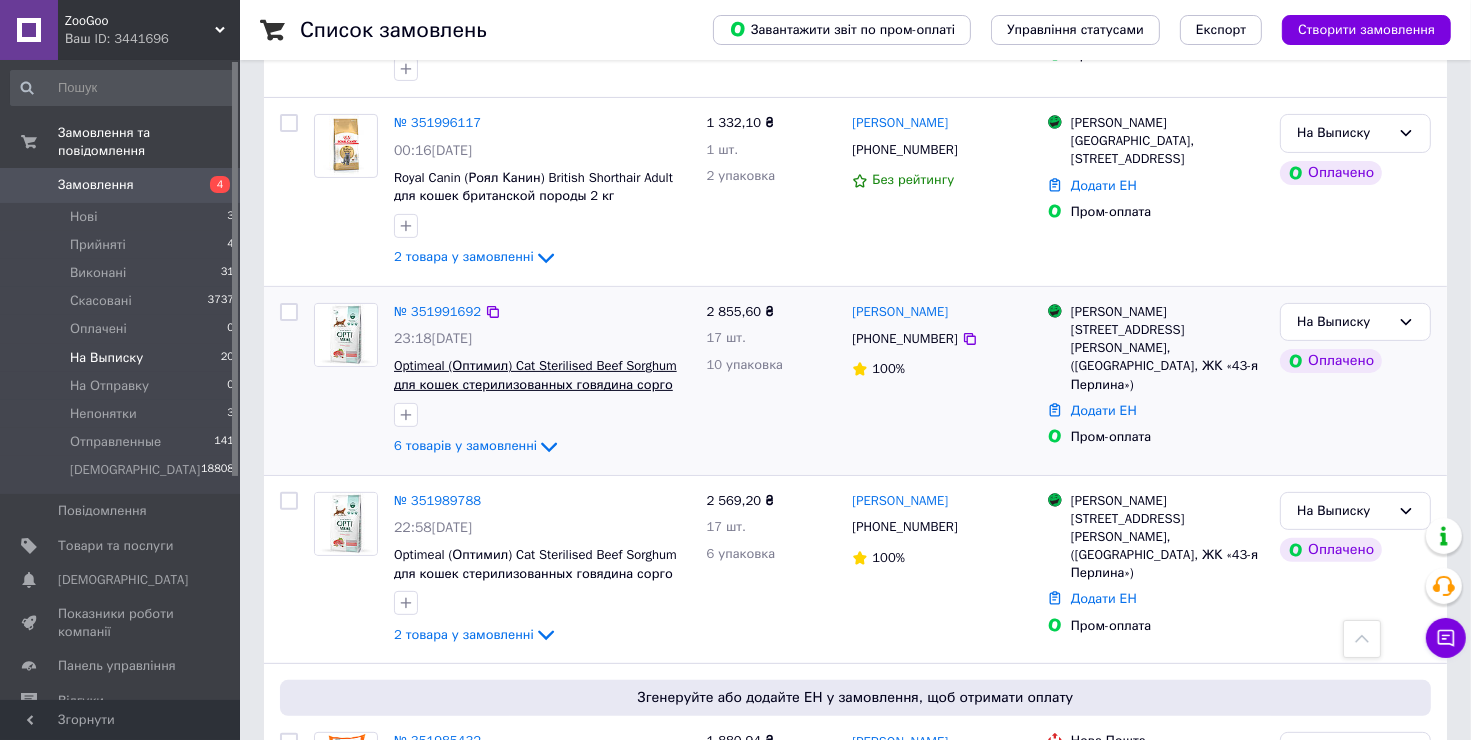 drag, startPoint x: 436, startPoint y: 367, endPoint x: 418, endPoint y: 390, distance: 29.206163 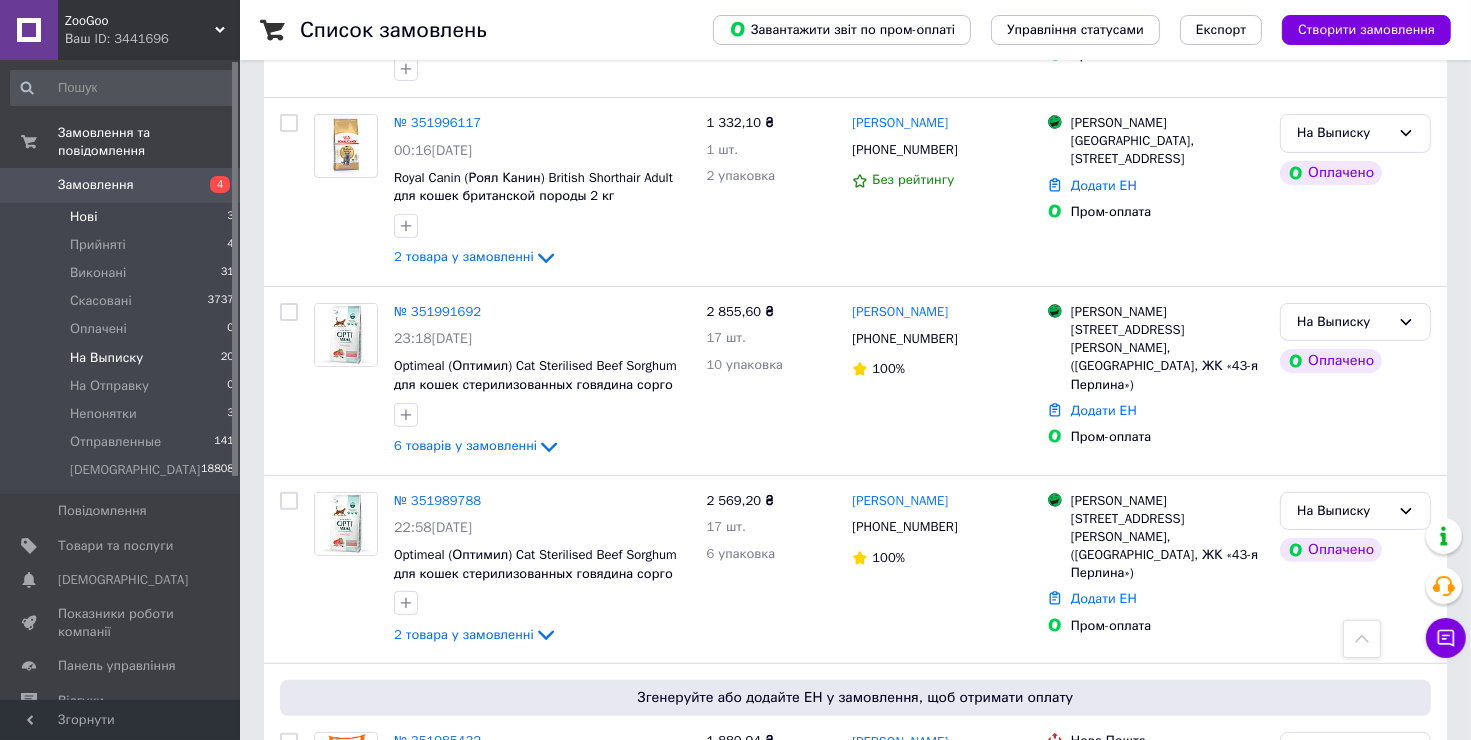 click on "Нові 3" at bounding box center [123, 217] 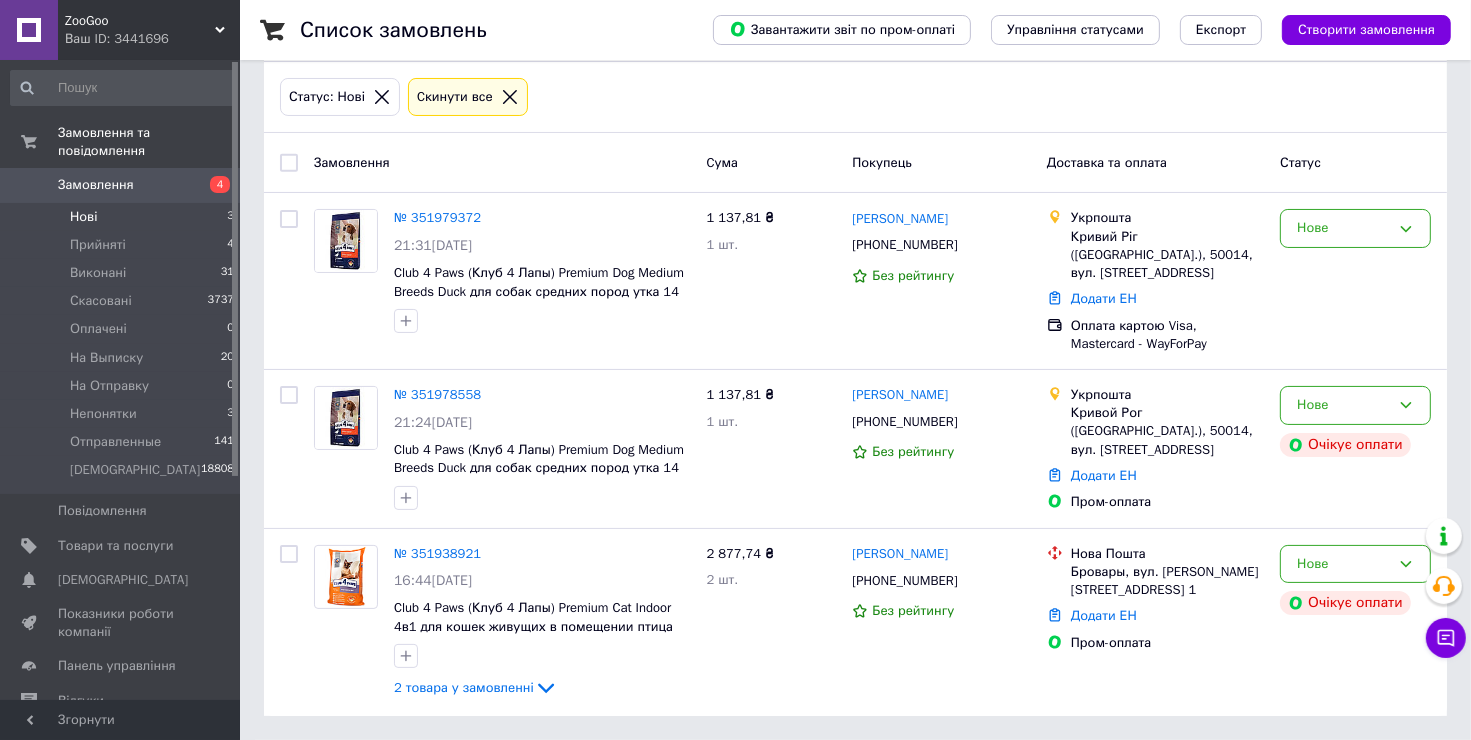 scroll, scrollTop: 0, scrollLeft: 0, axis: both 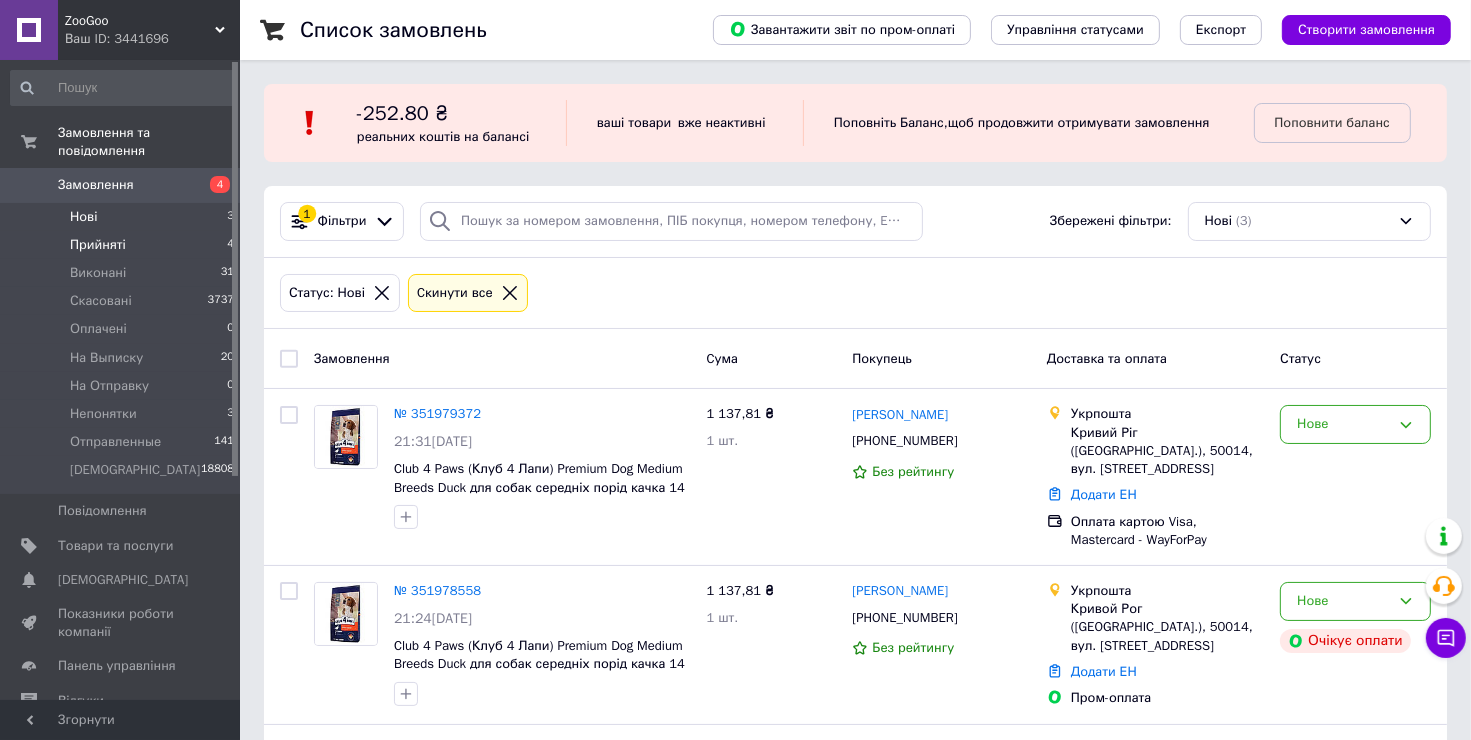 click on "Прийняті 4" at bounding box center [123, 245] 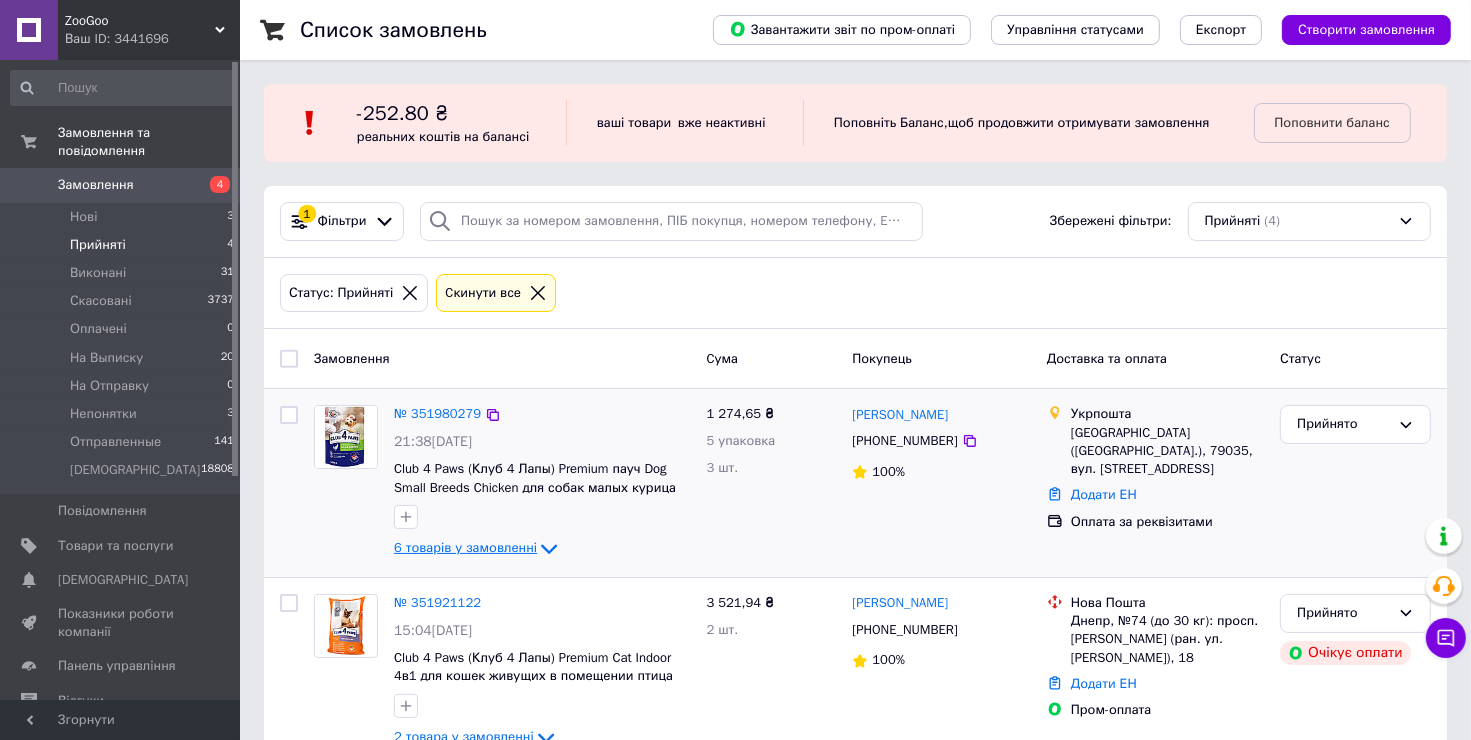 click on "6 товарів у замовленні" at bounding box center [465, 548] 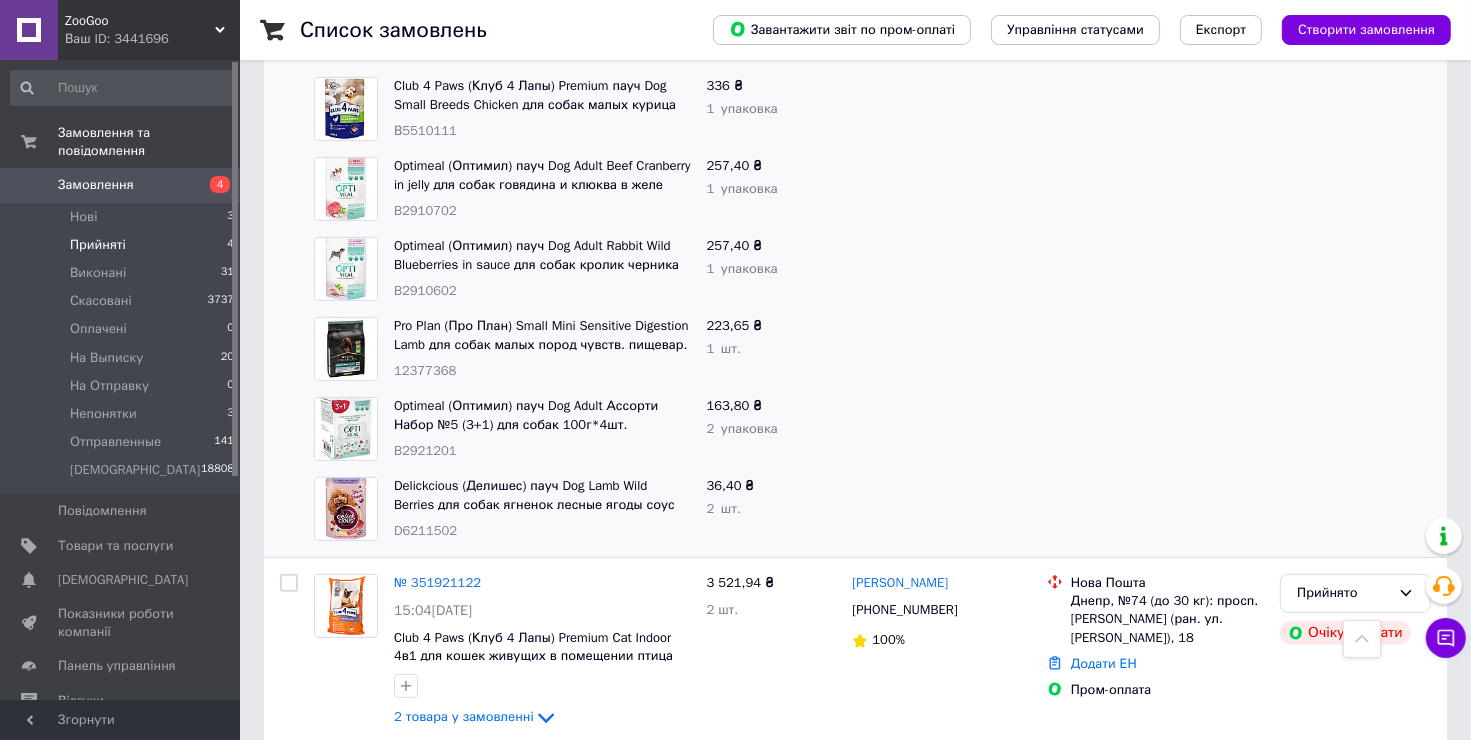 scroll, scrollTop: 400, scrollLeft: 0, axis: vertical 